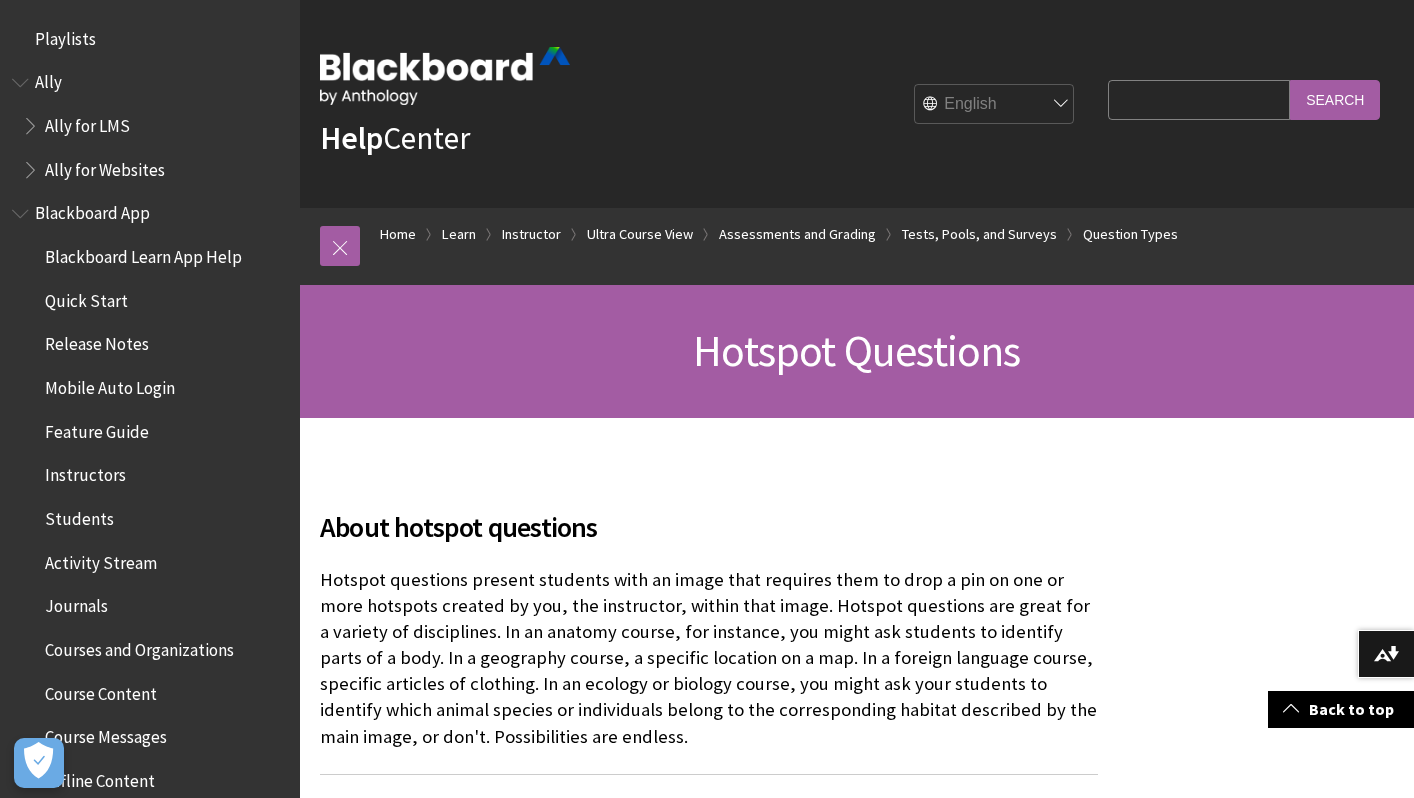 scroll, scrollTop: 269, scrollLeft: 0, axis: vertical 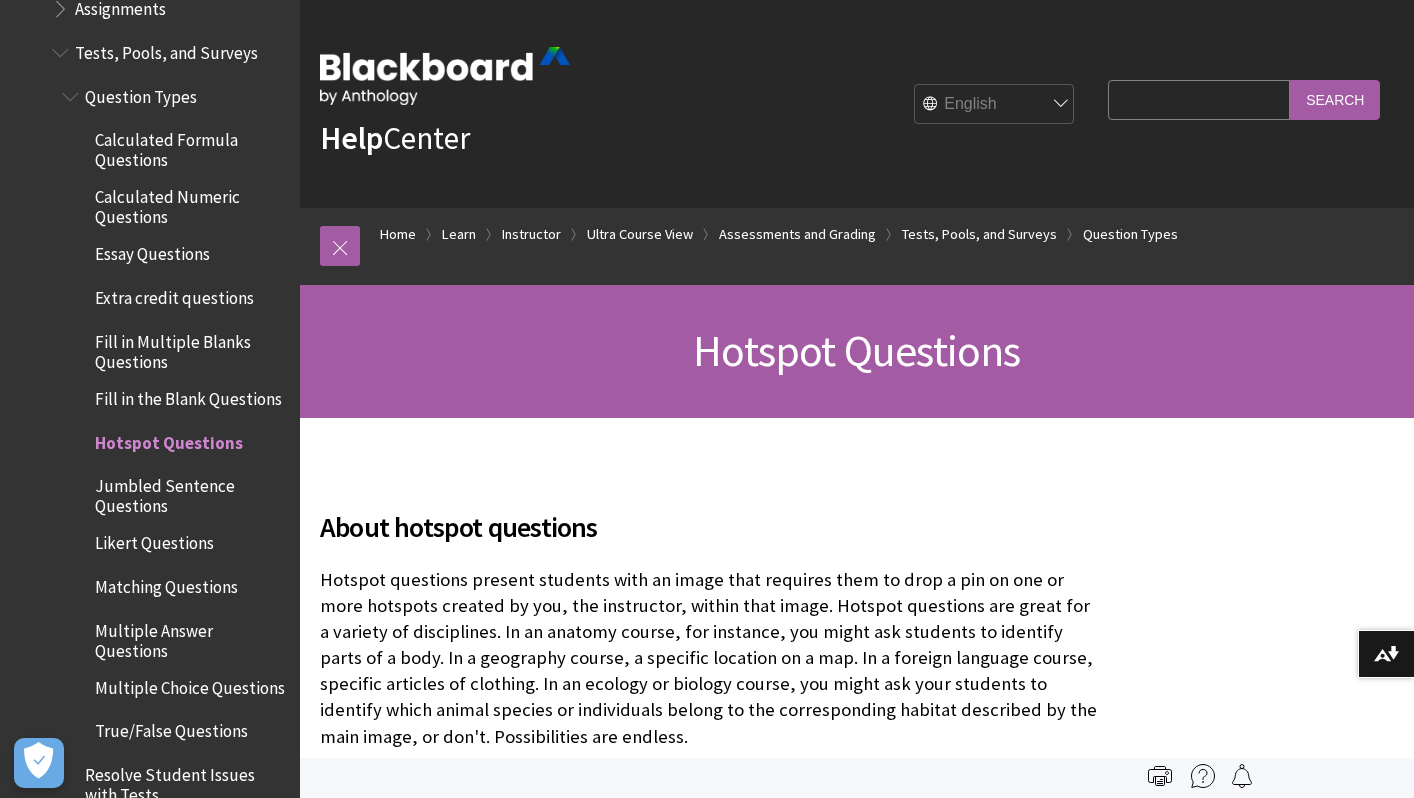 click on "Calculated Formula Questions" at bounding box center (190, 146) 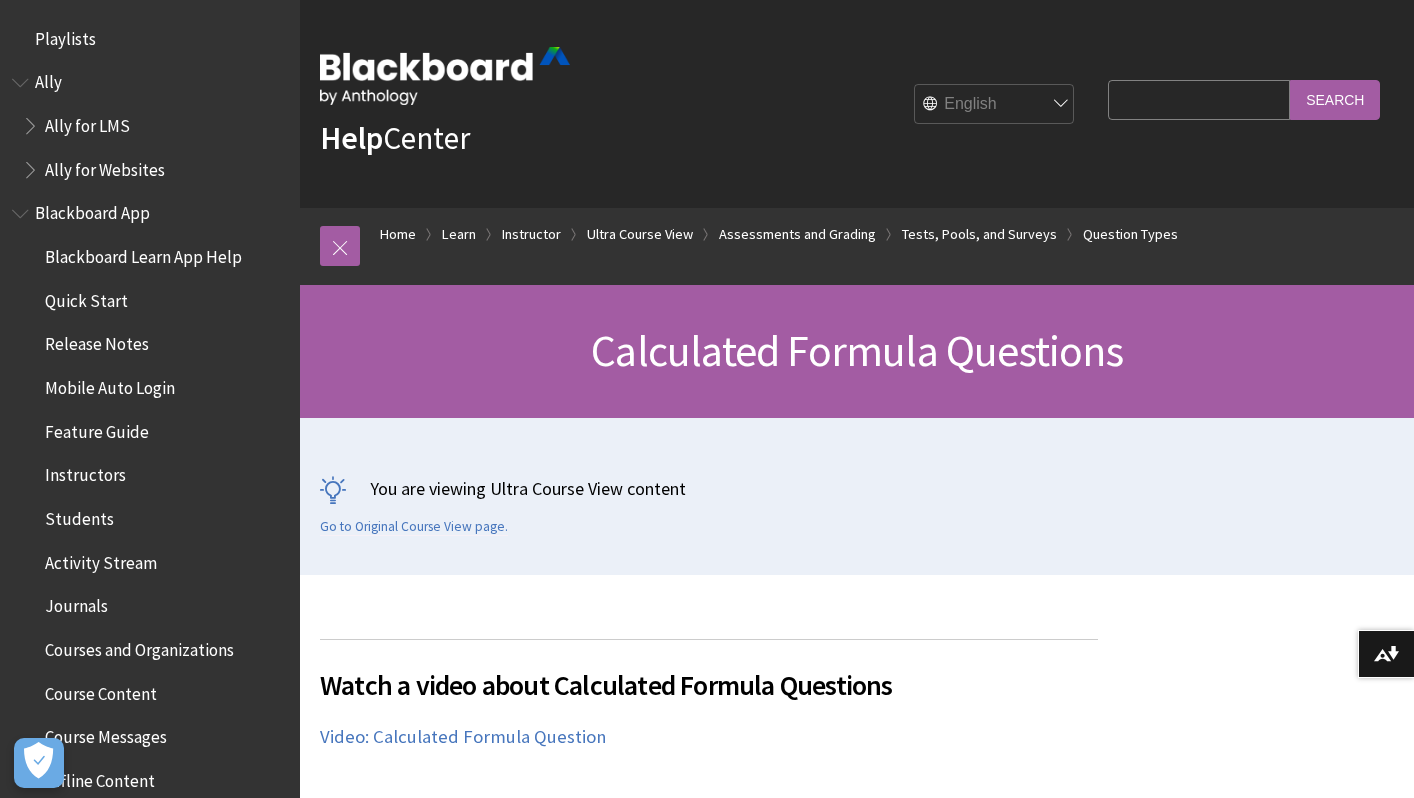 scroll, scrollTop: 167, scrollLeft: 0, axis: vertical 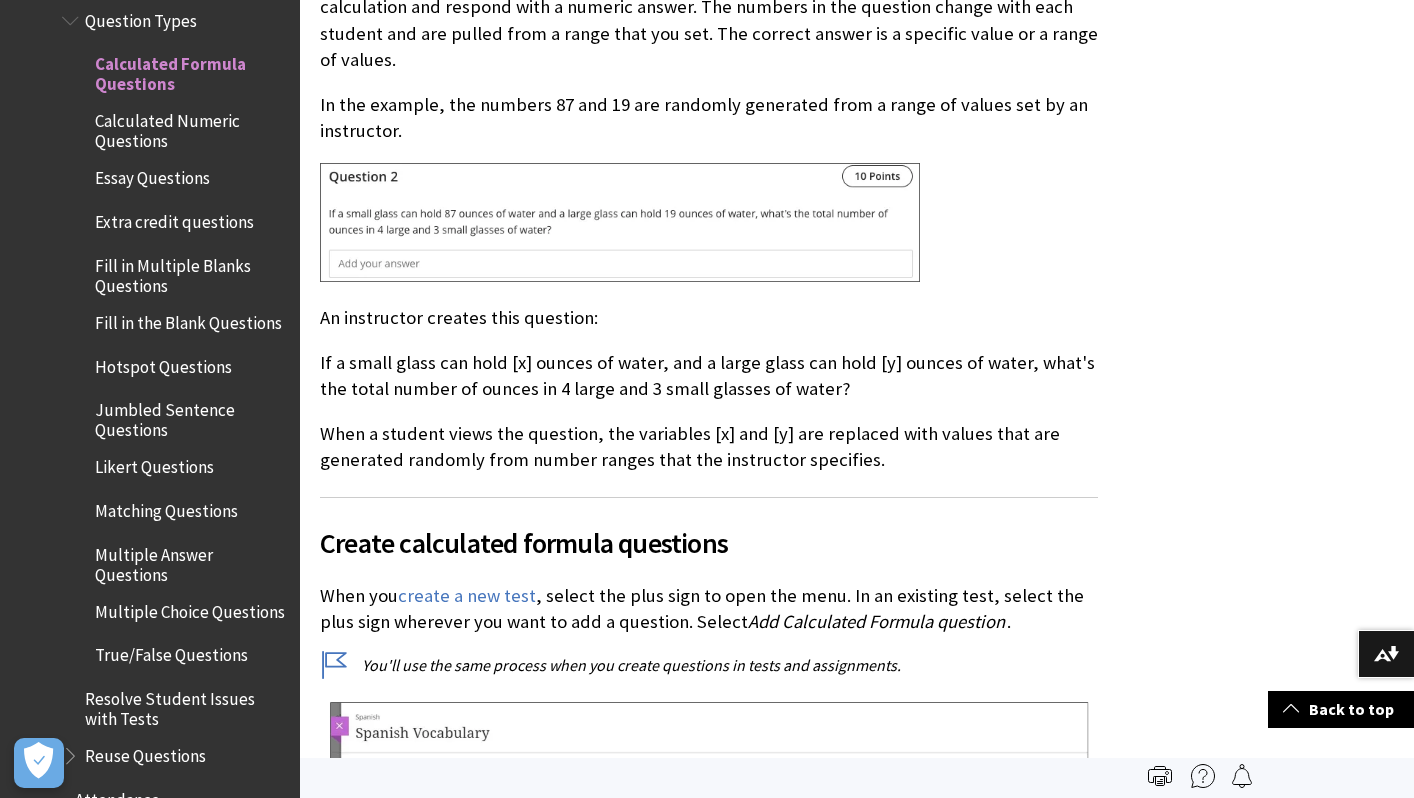 click on "Calculated Numeric Questions" at bounding box center [190, 128] 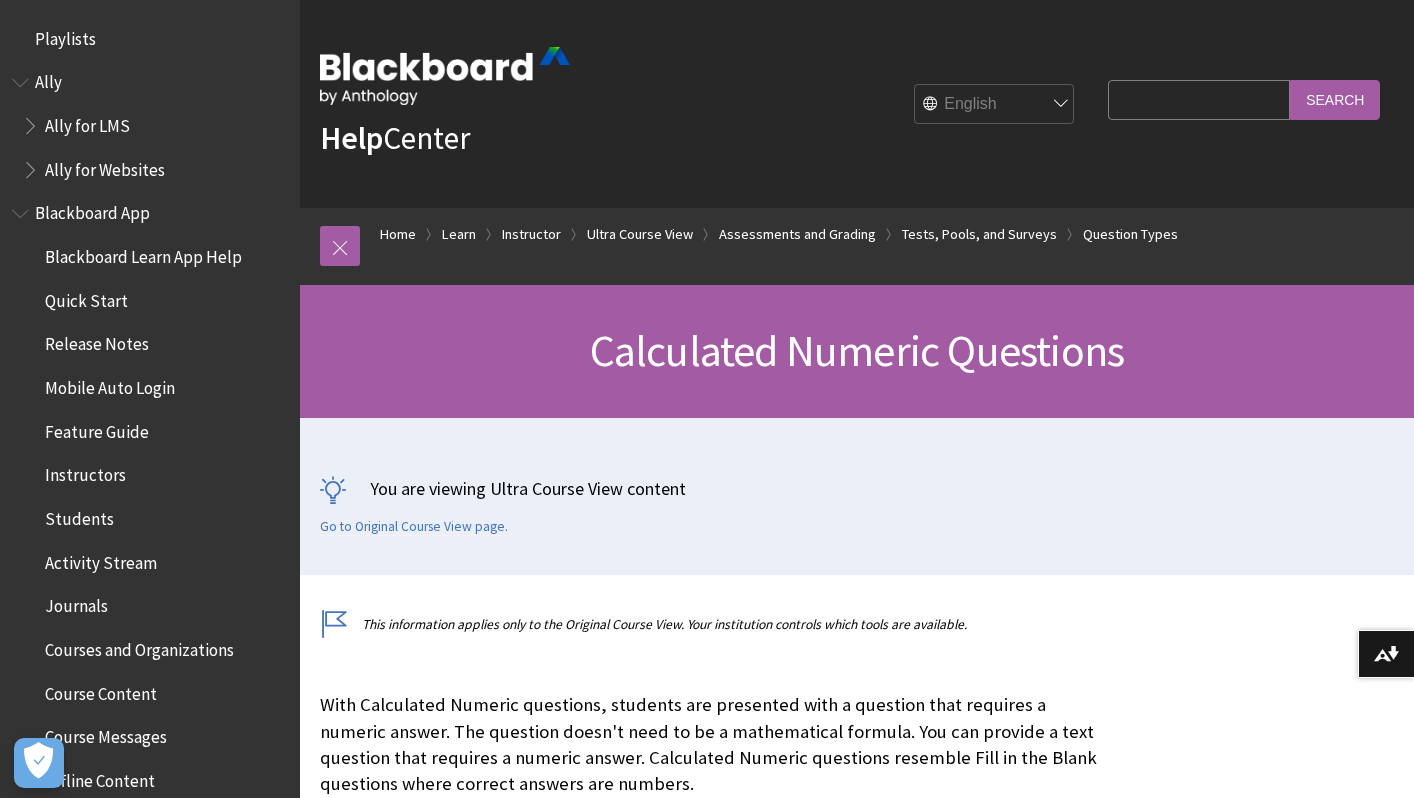 scroll, scrollTop: 587, scrollLeft: 0, axis: vertical 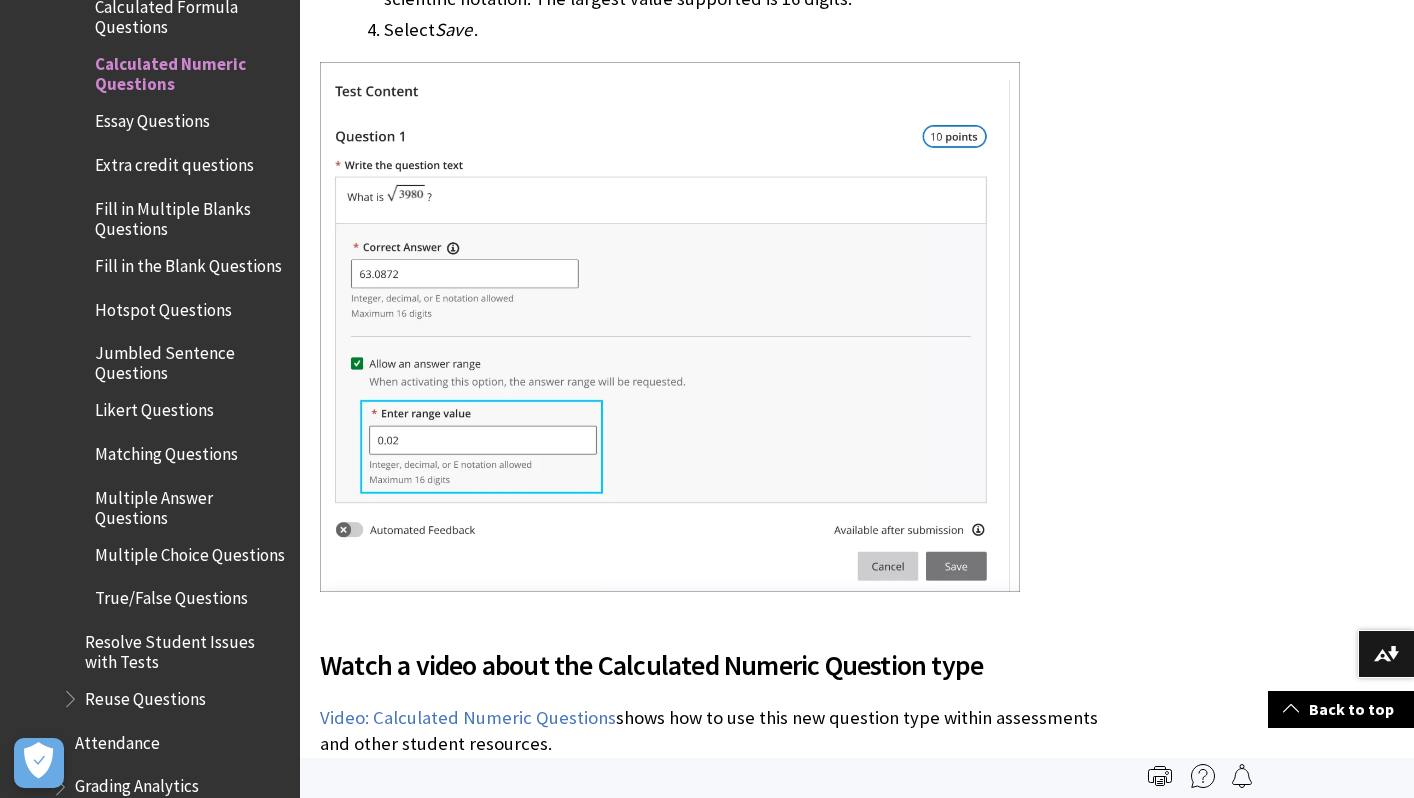 click on "Extra credit questions" at bounding box center (174, 161) 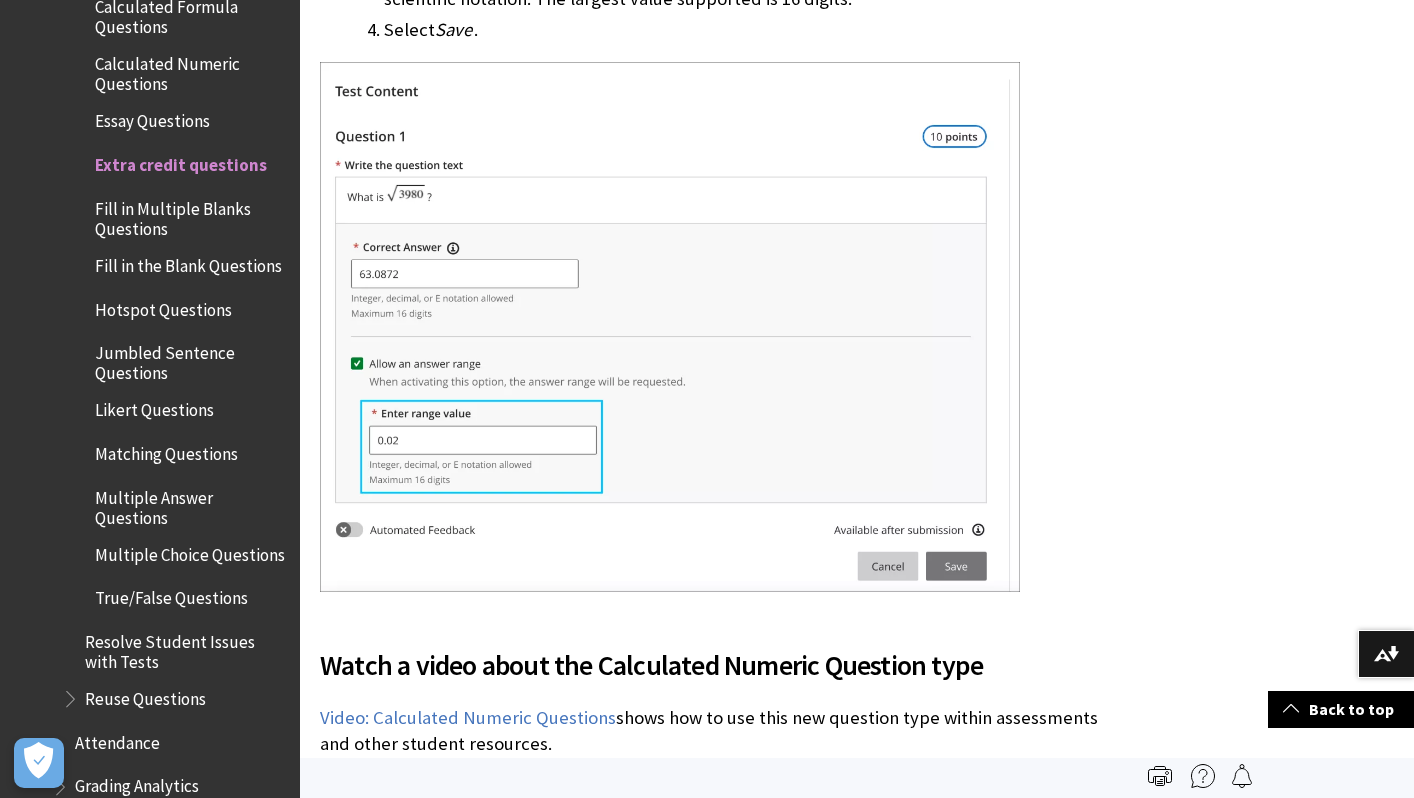 click on "Extra credit questions" at bounding box center [181, 161] 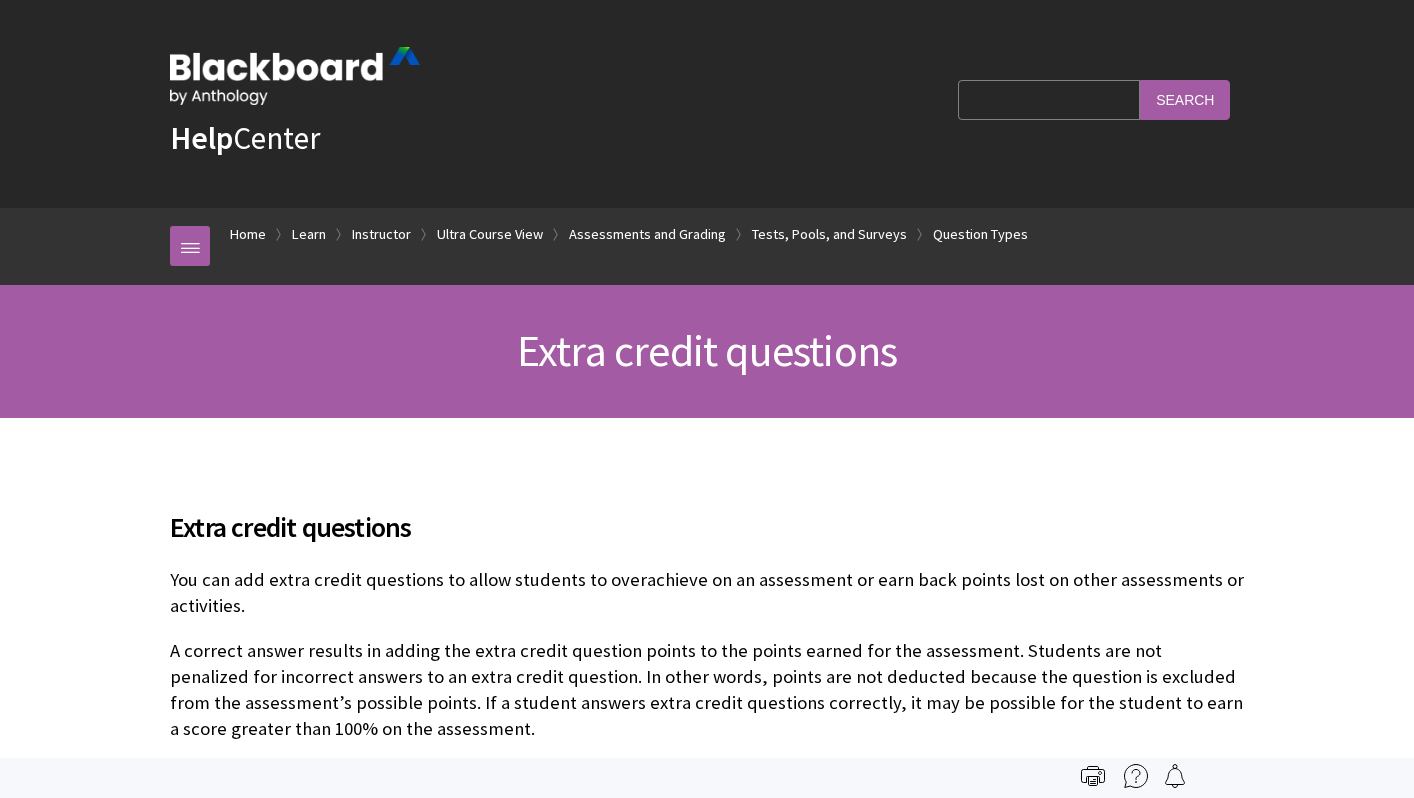 scroll, scrollTop: 0, scrollLeft: 0, axis: both 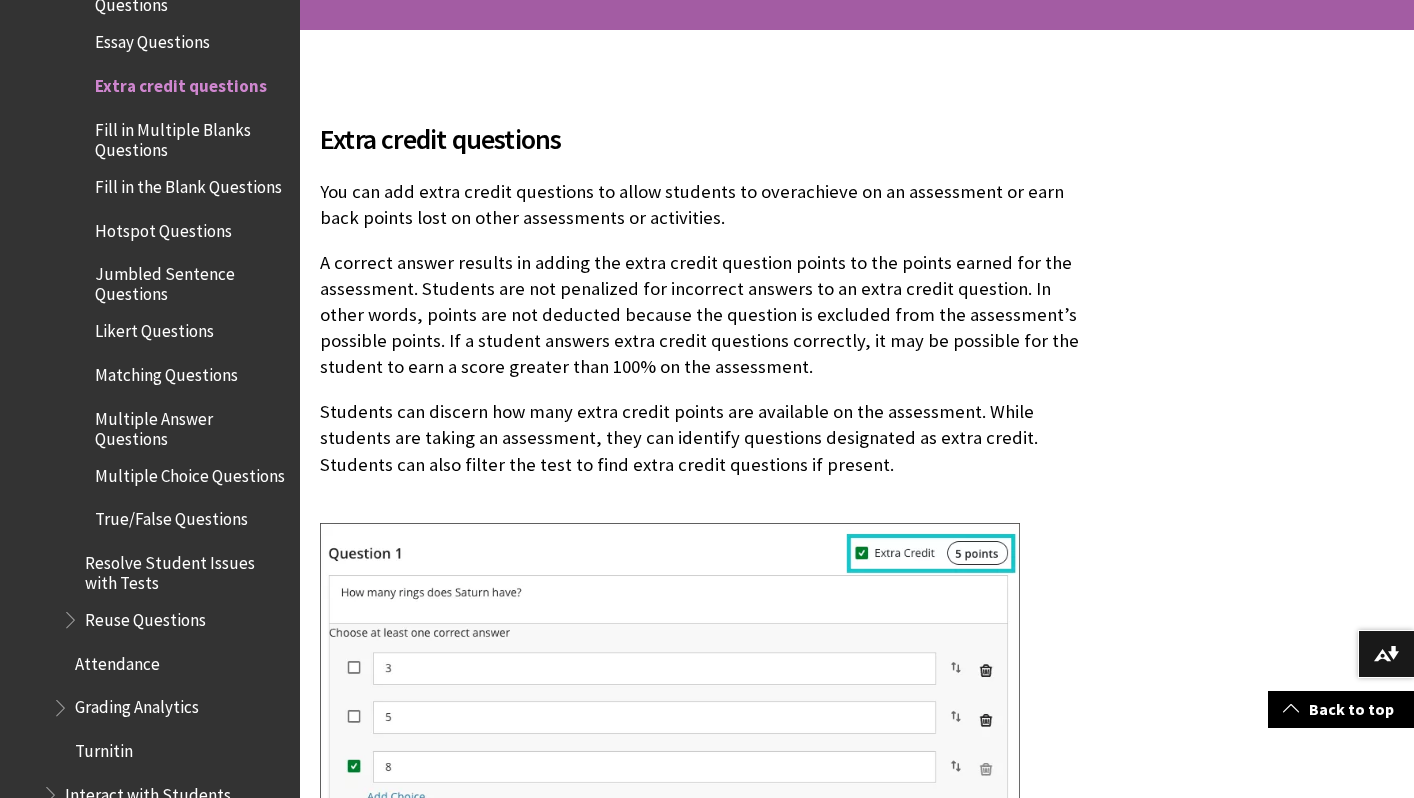 click on "Matching Questions" at bounding box center (166, 371) 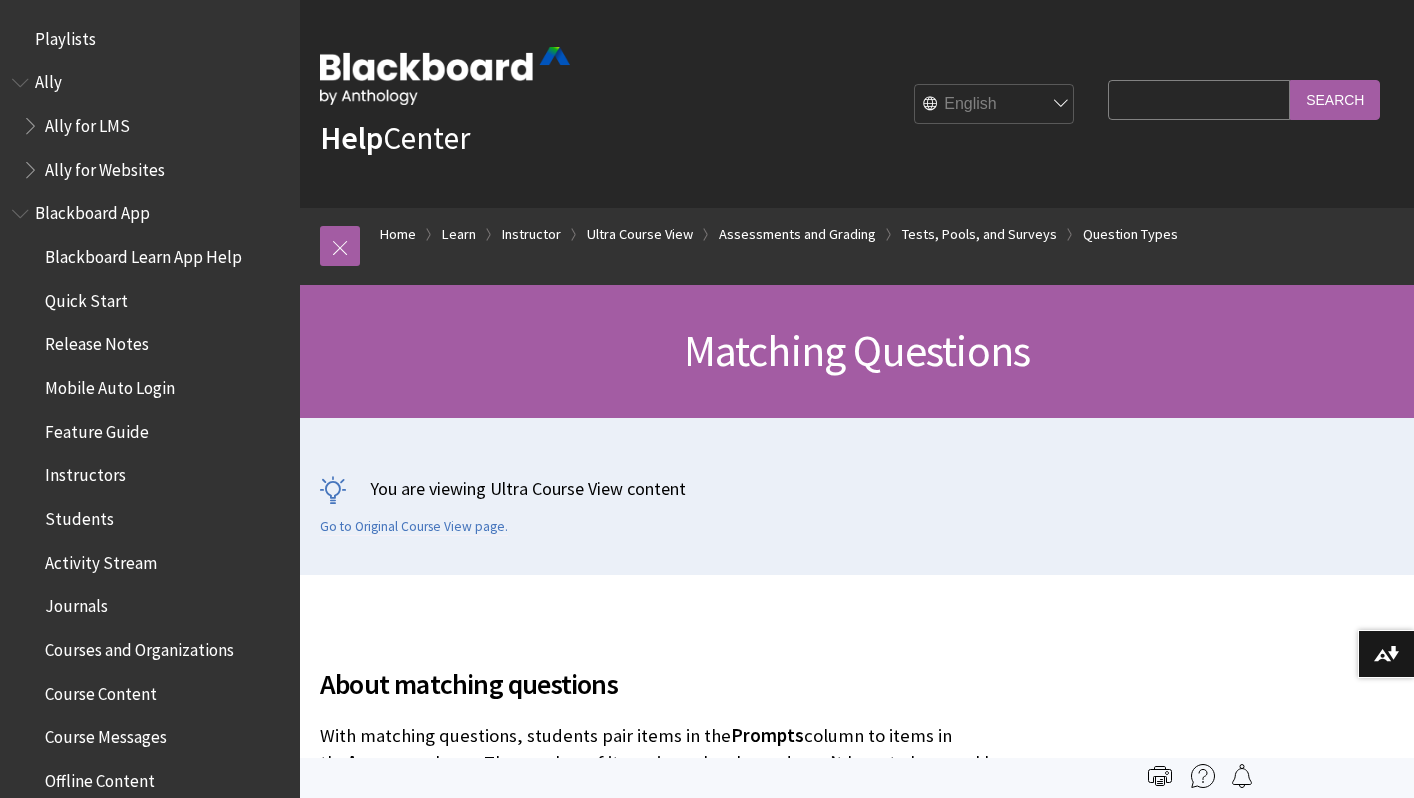 scroll, scrollTop: 0, scrollLeft: 0, axis: both 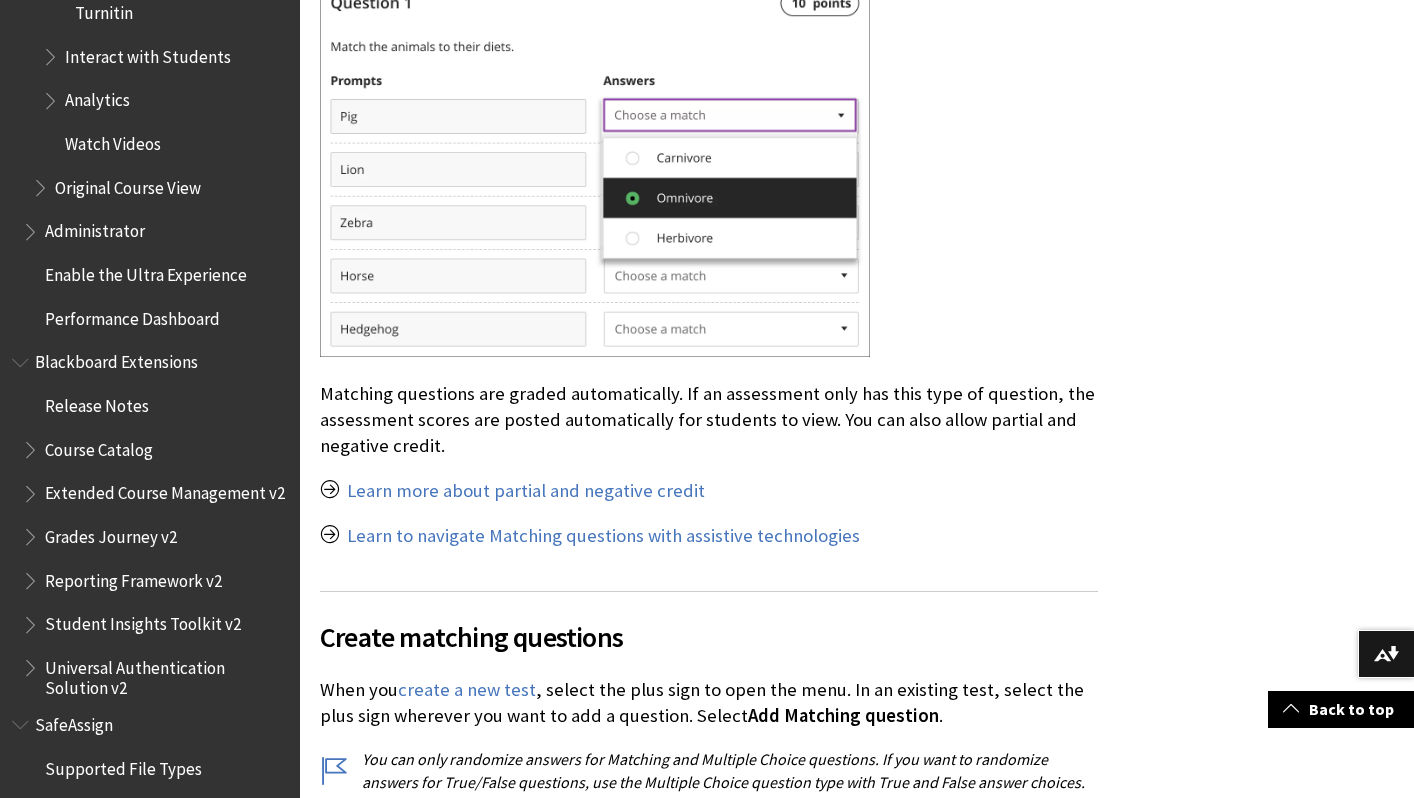 click on "Learn more about partial and negative credit" at bounding box center (709, 491) 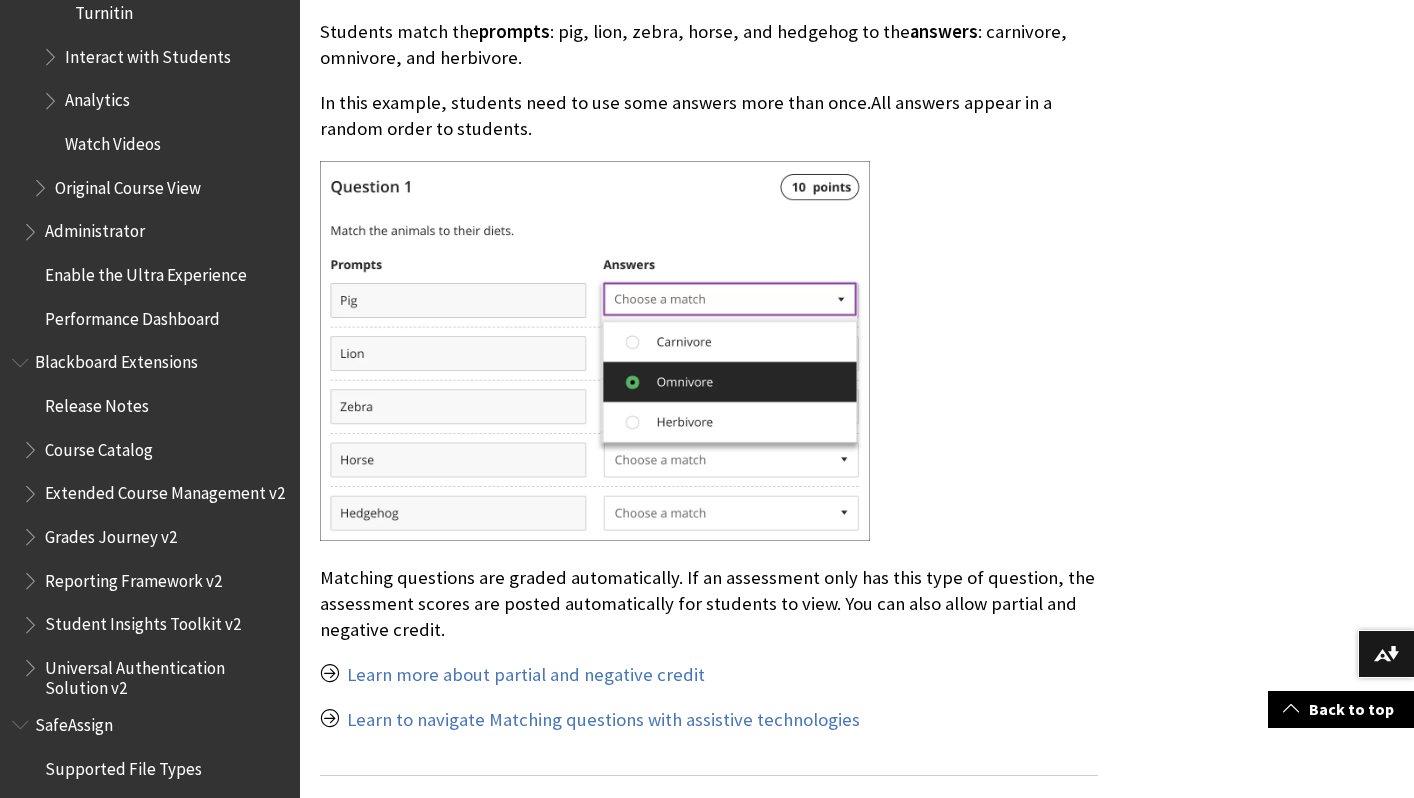 scroll, scrollTop: 948, scrollLeft: 0, axis: vertical 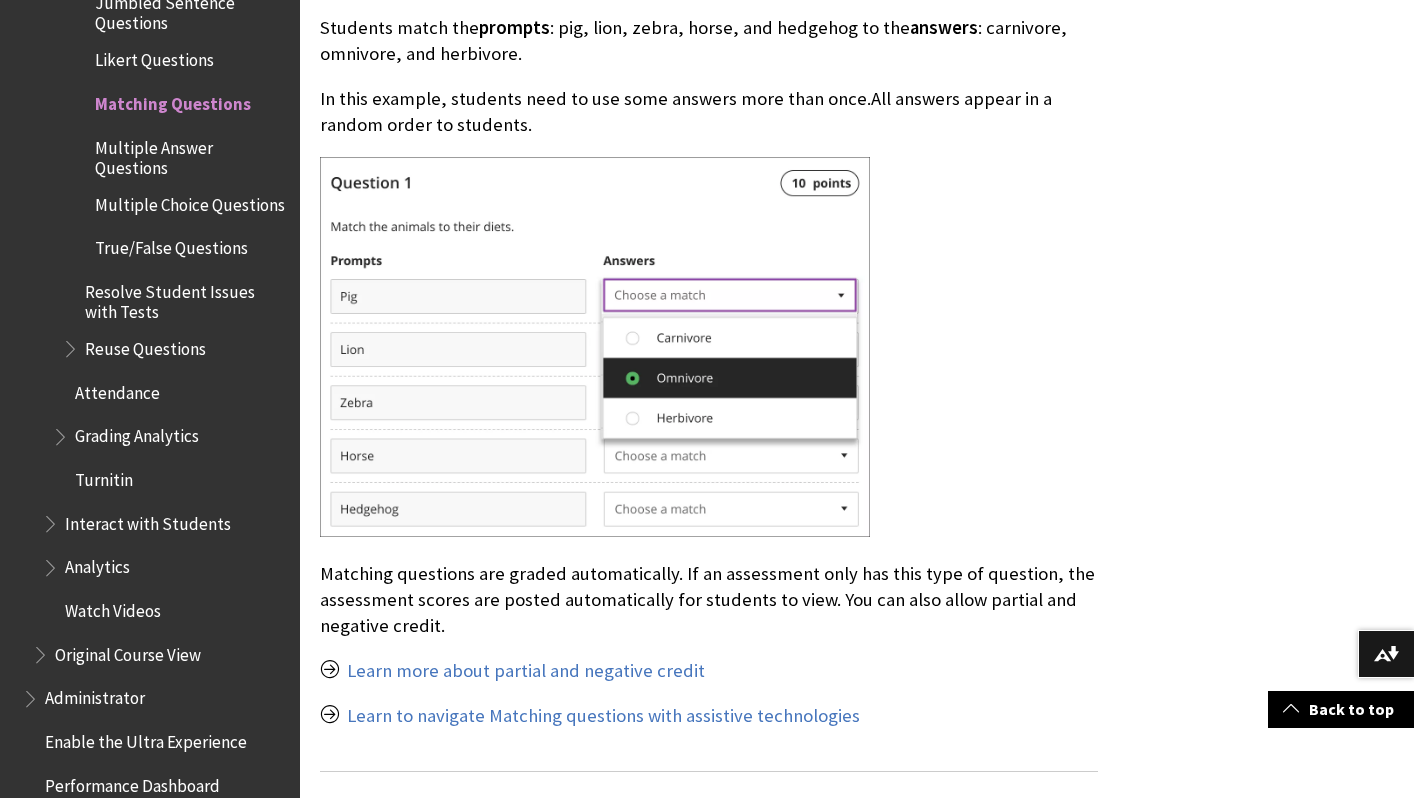 click on "Multiple Answer Questions" at bounding box center [190, 154] 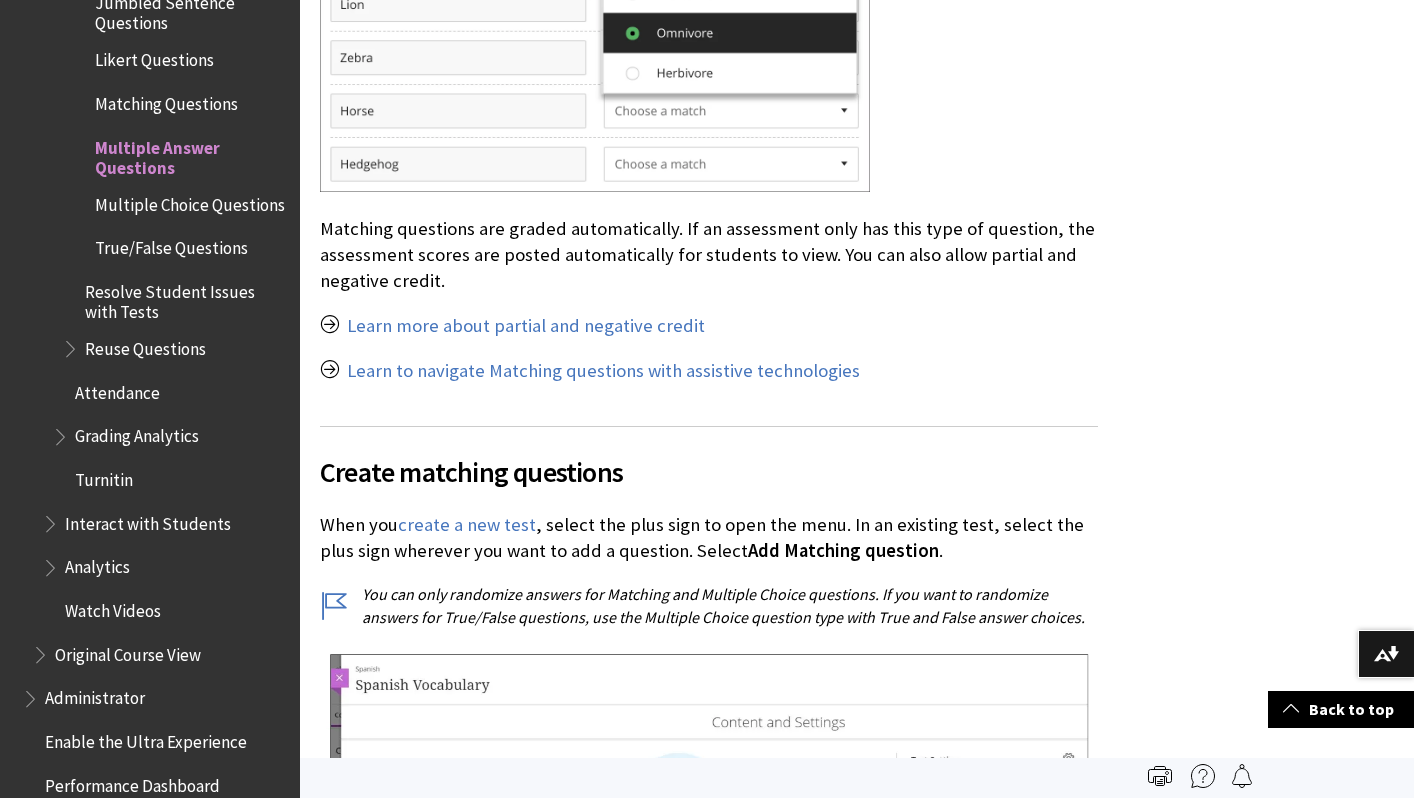scroll, scrollTop: 1292, scrollLeft: 0, axis: vertical 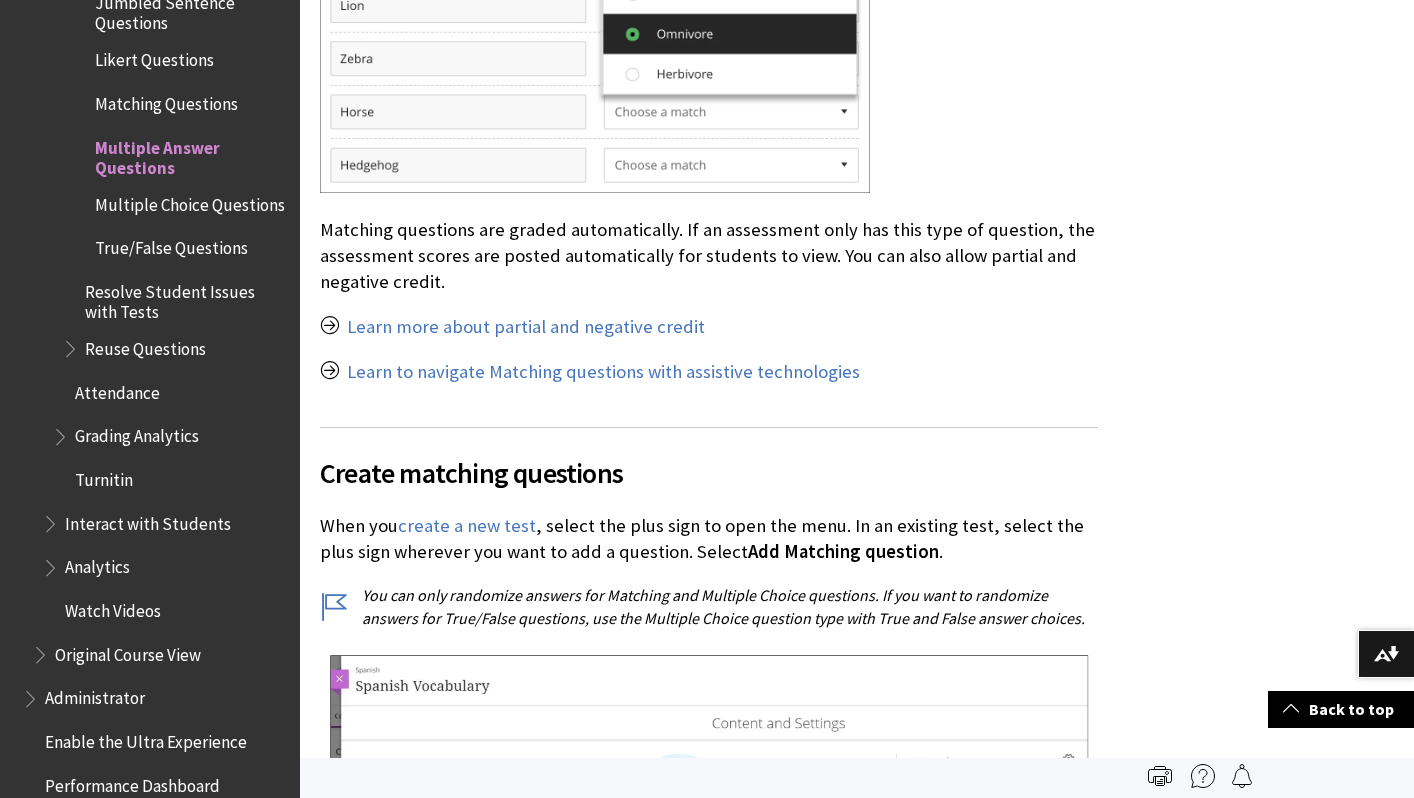 click on "Multiple Choice Questions" at bounding box center (190, 201) 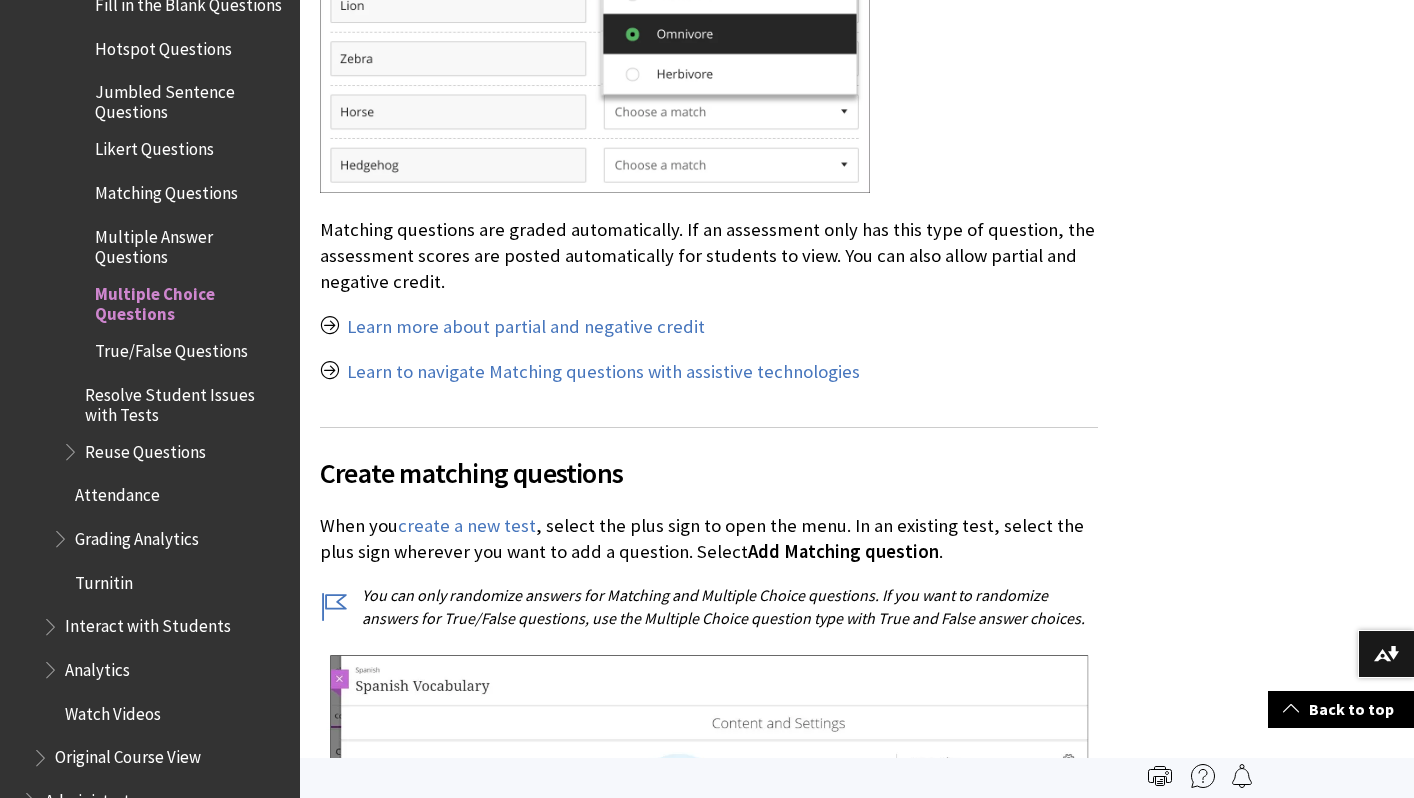 scroll, scrollTop: 3471, scrollLeft: 0, axis: vertical 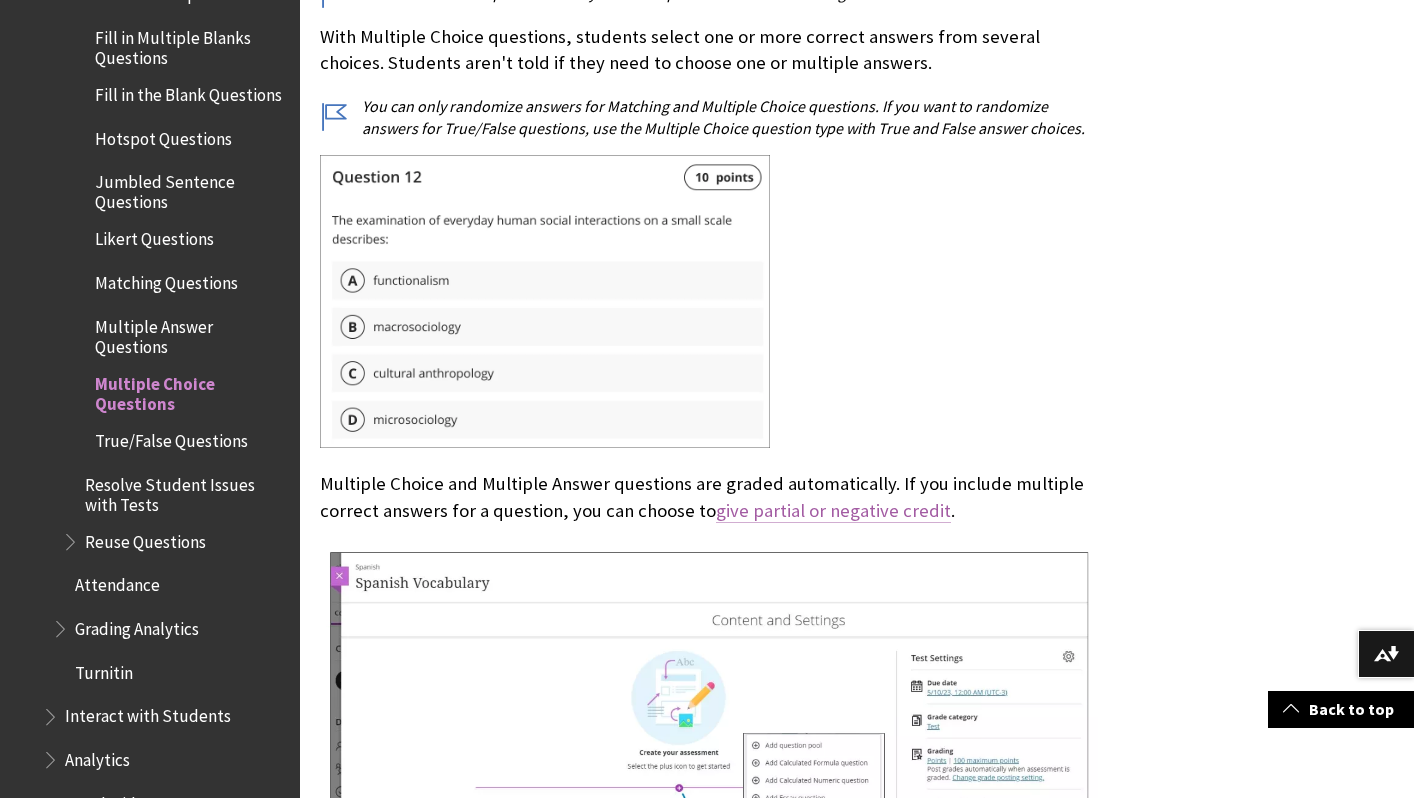 click on "give partial or negative credit" at bounding box center (833, 511) 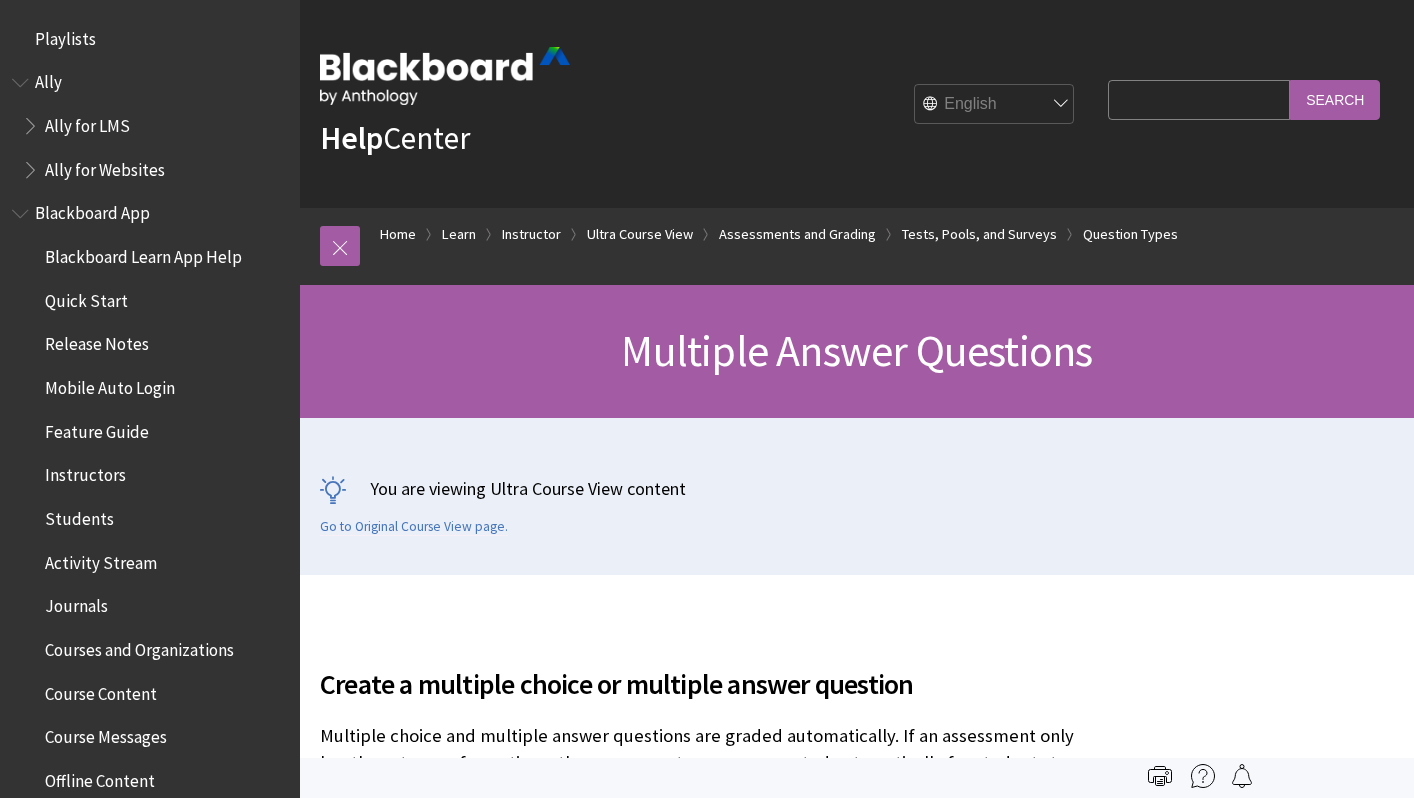 scroll, scrollTop: 1903, scrollLeft: 0, axis: vertical 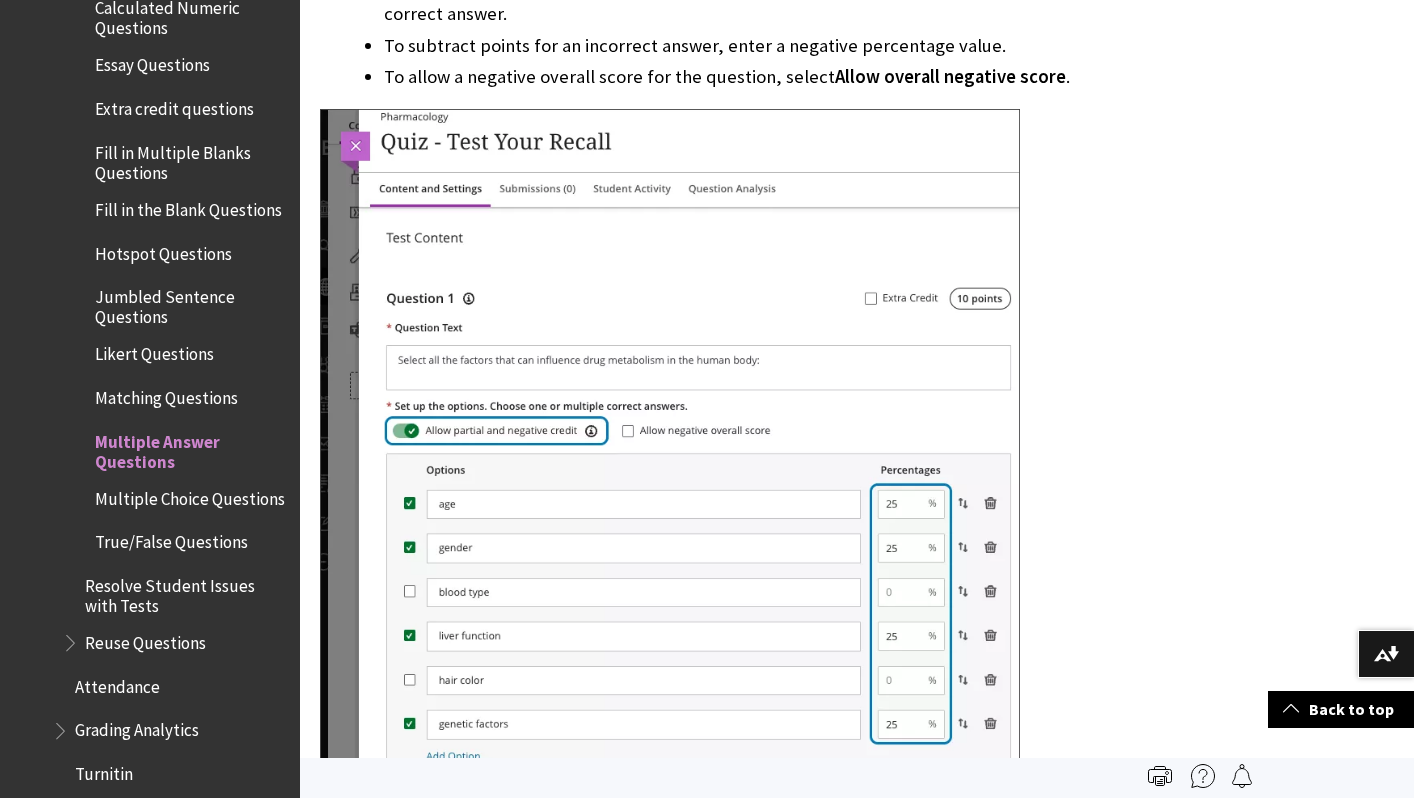 click on "Multiple Choice Questions" at bounding box center [190, 495] 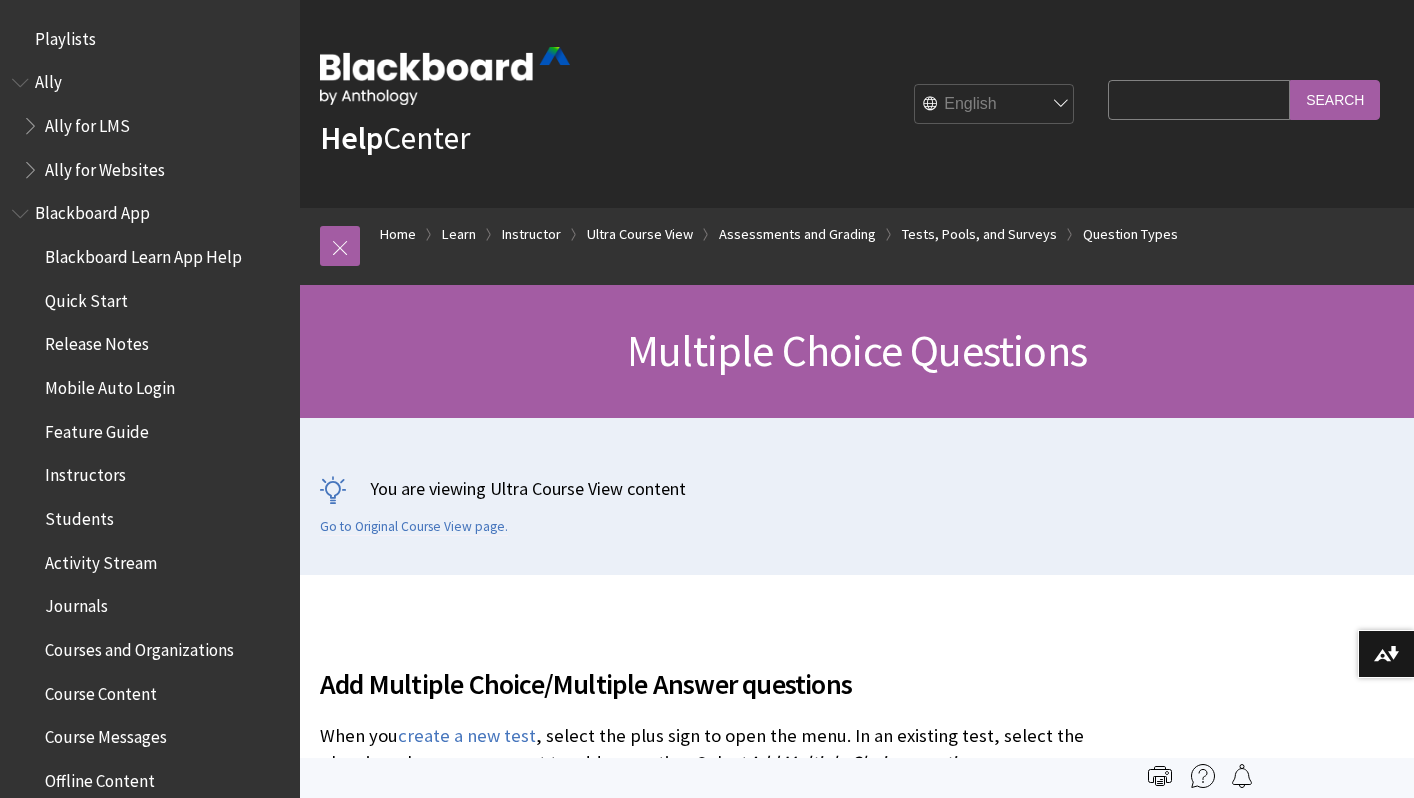 scroll, scrollTop: 0, scrollLeft: 0, axis: both 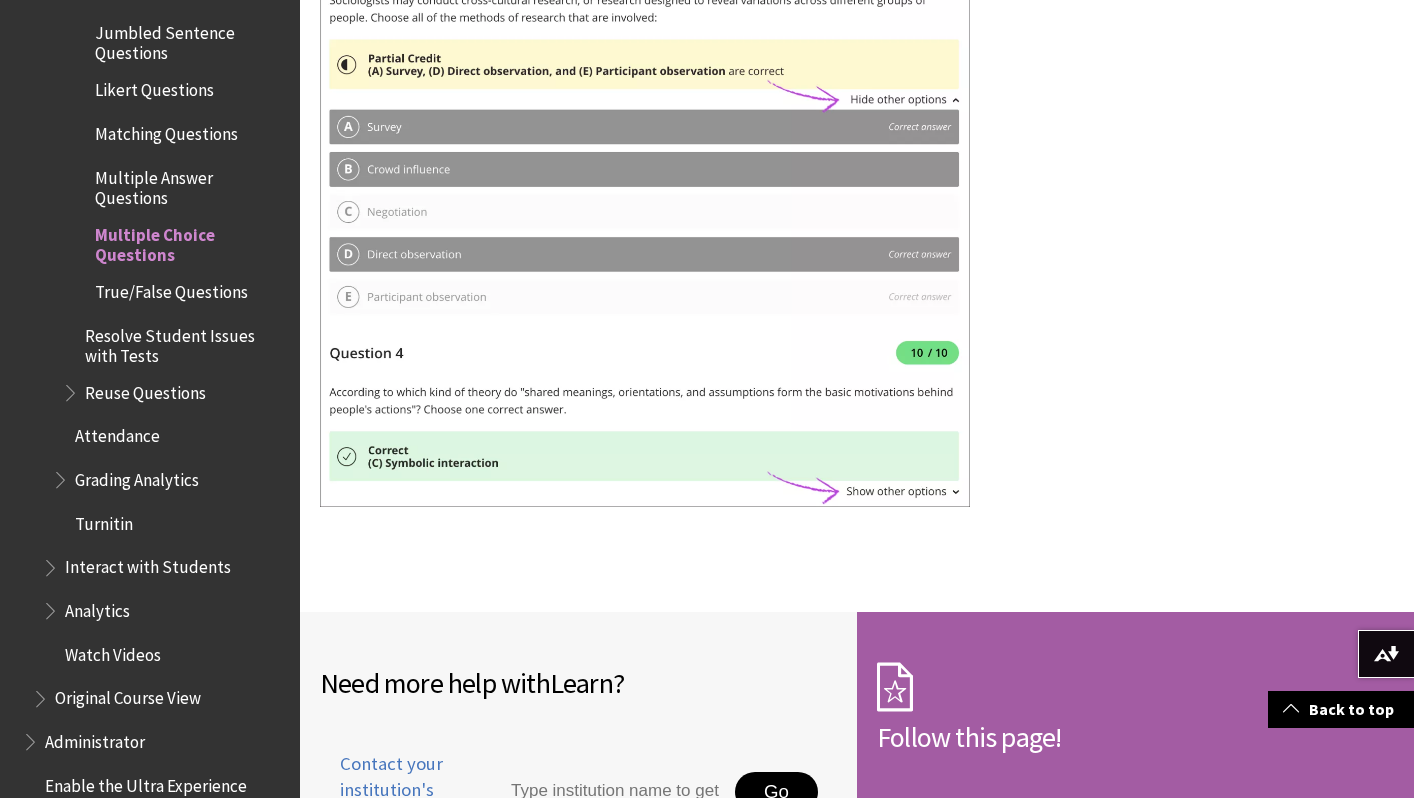 click on "Resolve Student Issues with Tests" at bounding box center [185, 342] 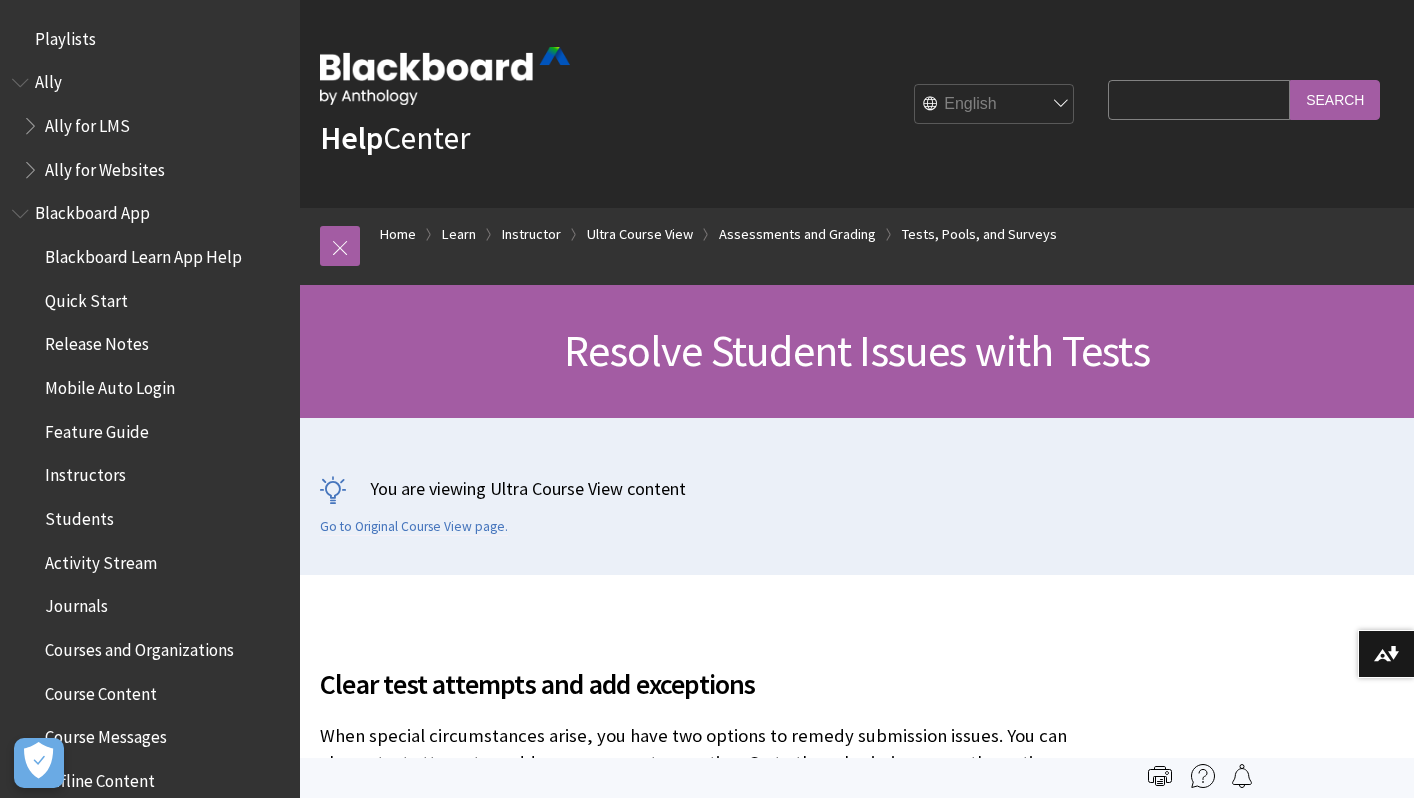 scroll, scrollTop: 0, scrollLeft: 0, axis: both 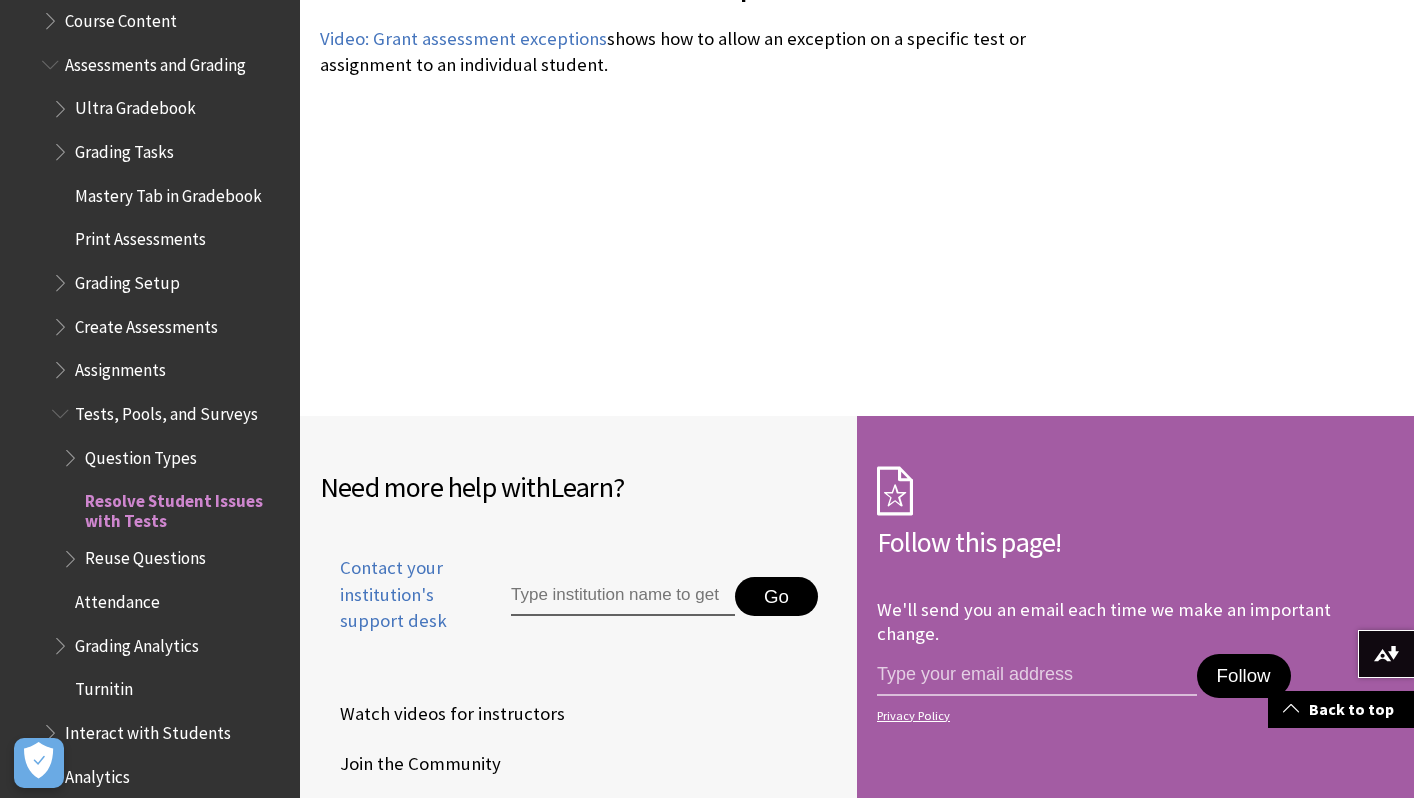 click on "Question Types" at bounding box center [141, 454] 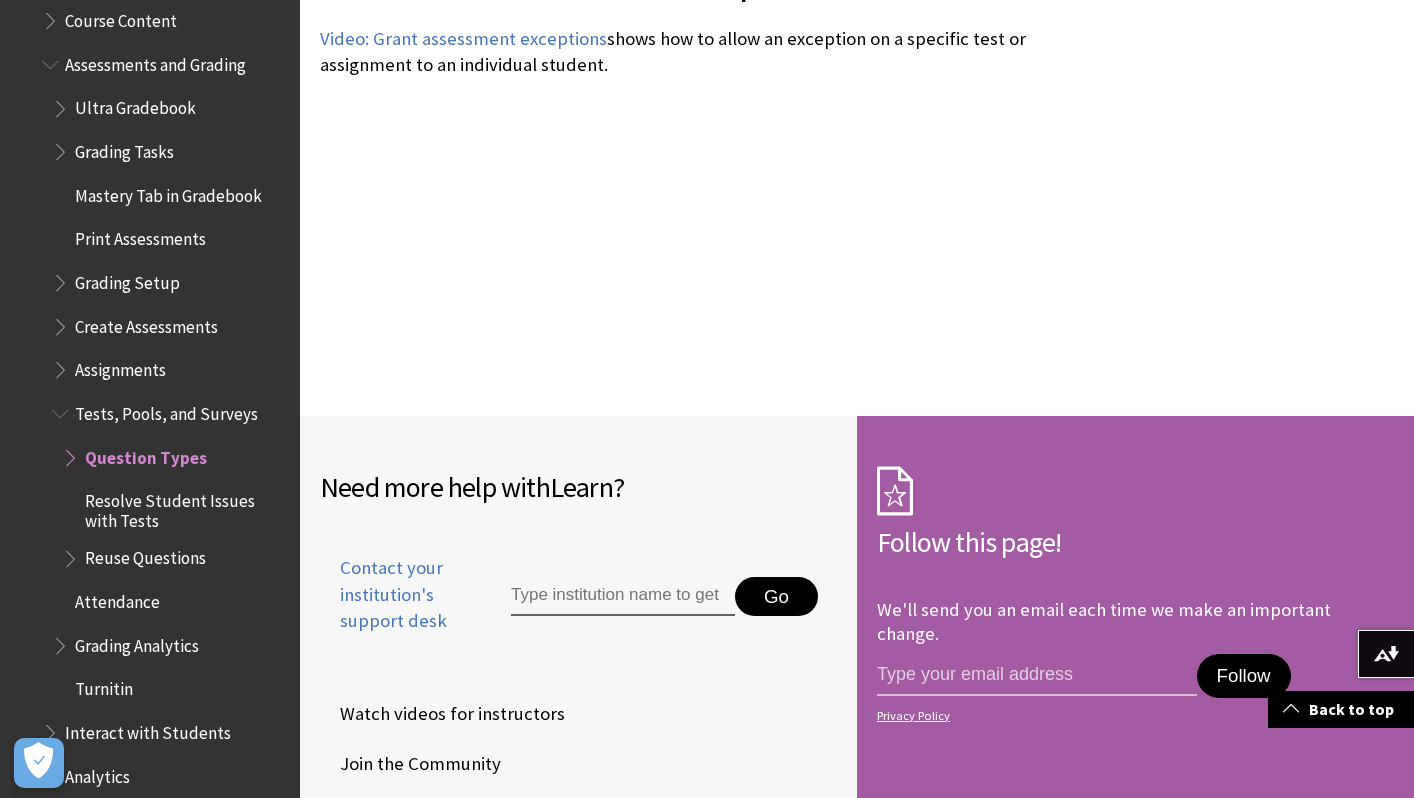 click at bounding box center (72, 453) 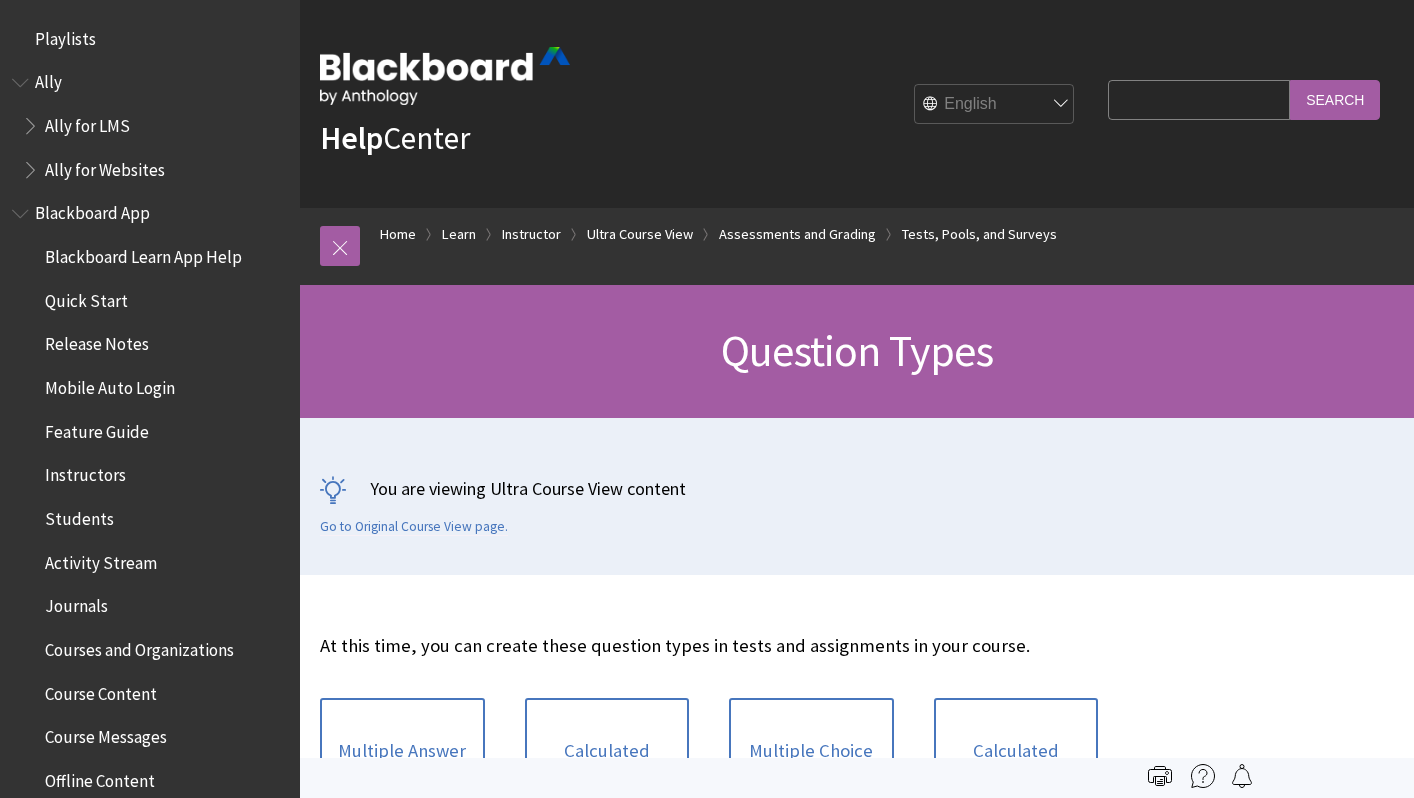 scroll, scrollTop: 0, scrollLeft: 0, axis: both 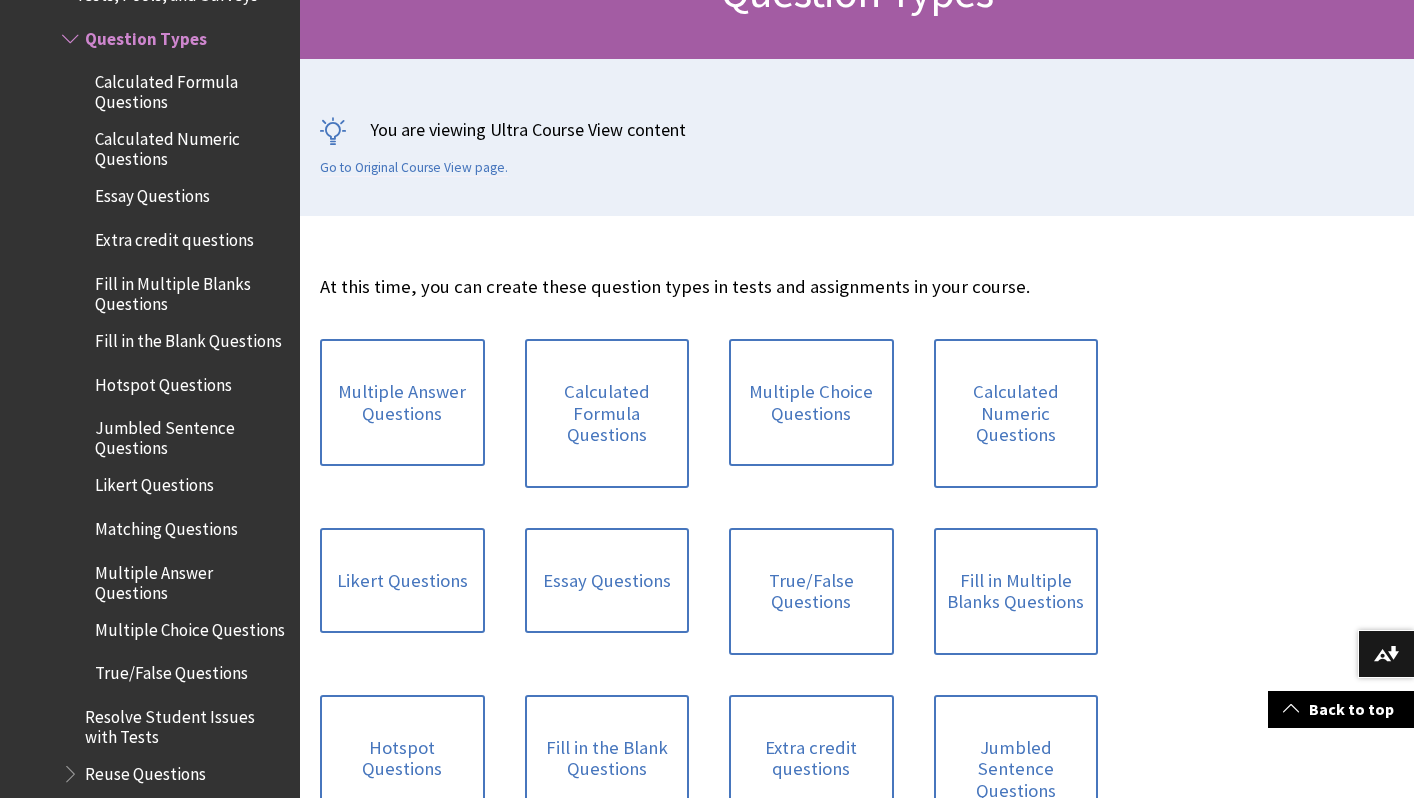 click on "Fill in Multiple Blanks Questions" at bounding box center (190, 290) 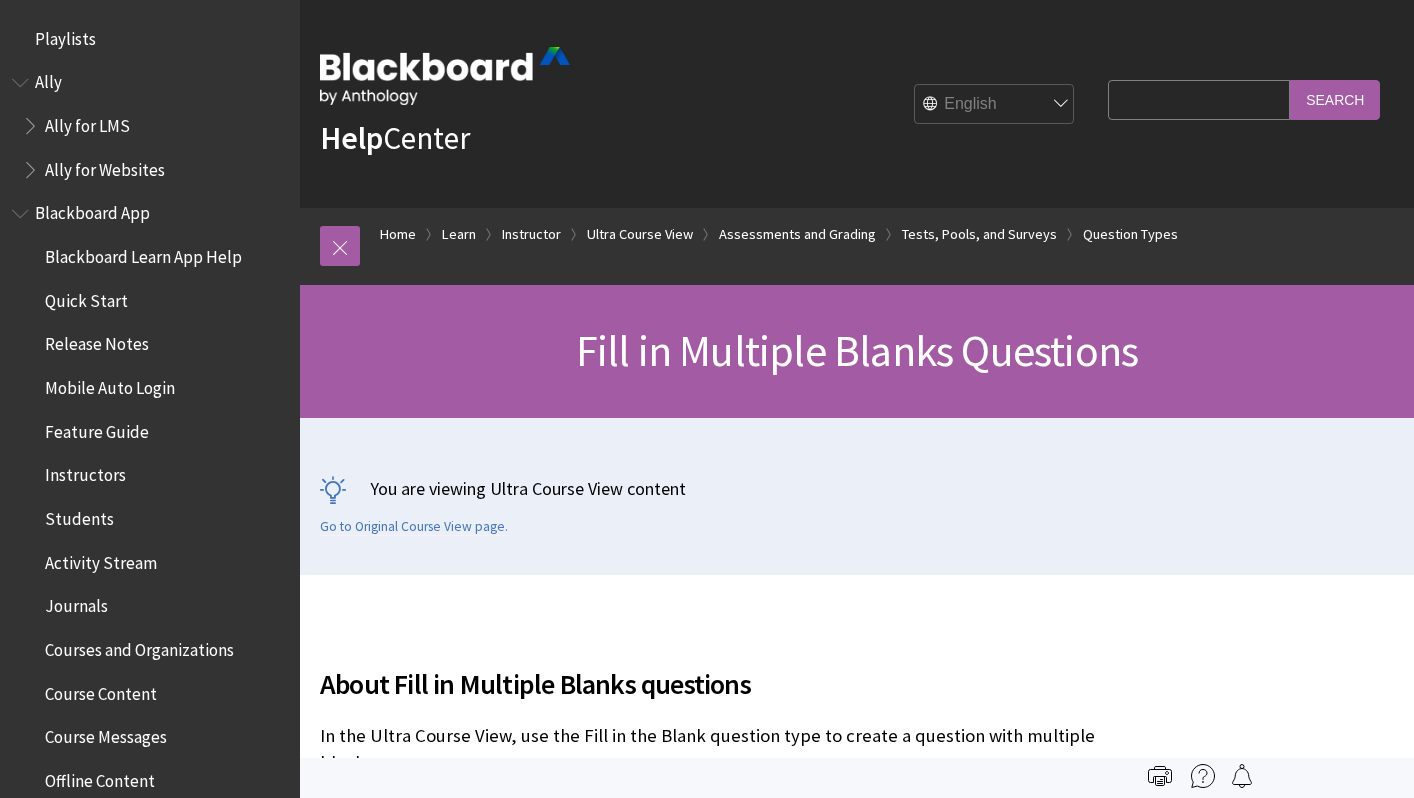 scroll, scrollTop: 0, scrollLeft: 0, axis: both 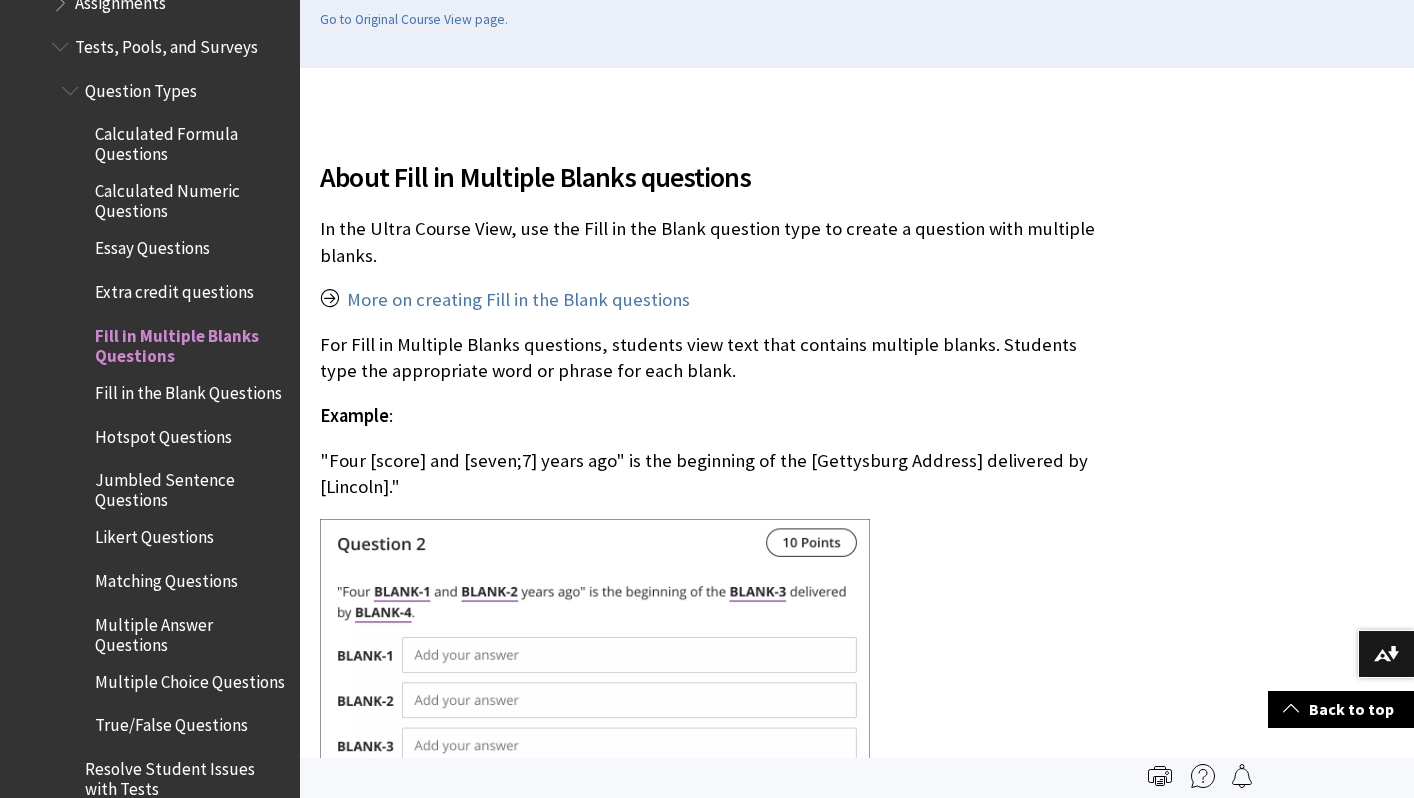 click on "Matching Questions" at bounding box center [166, 577] 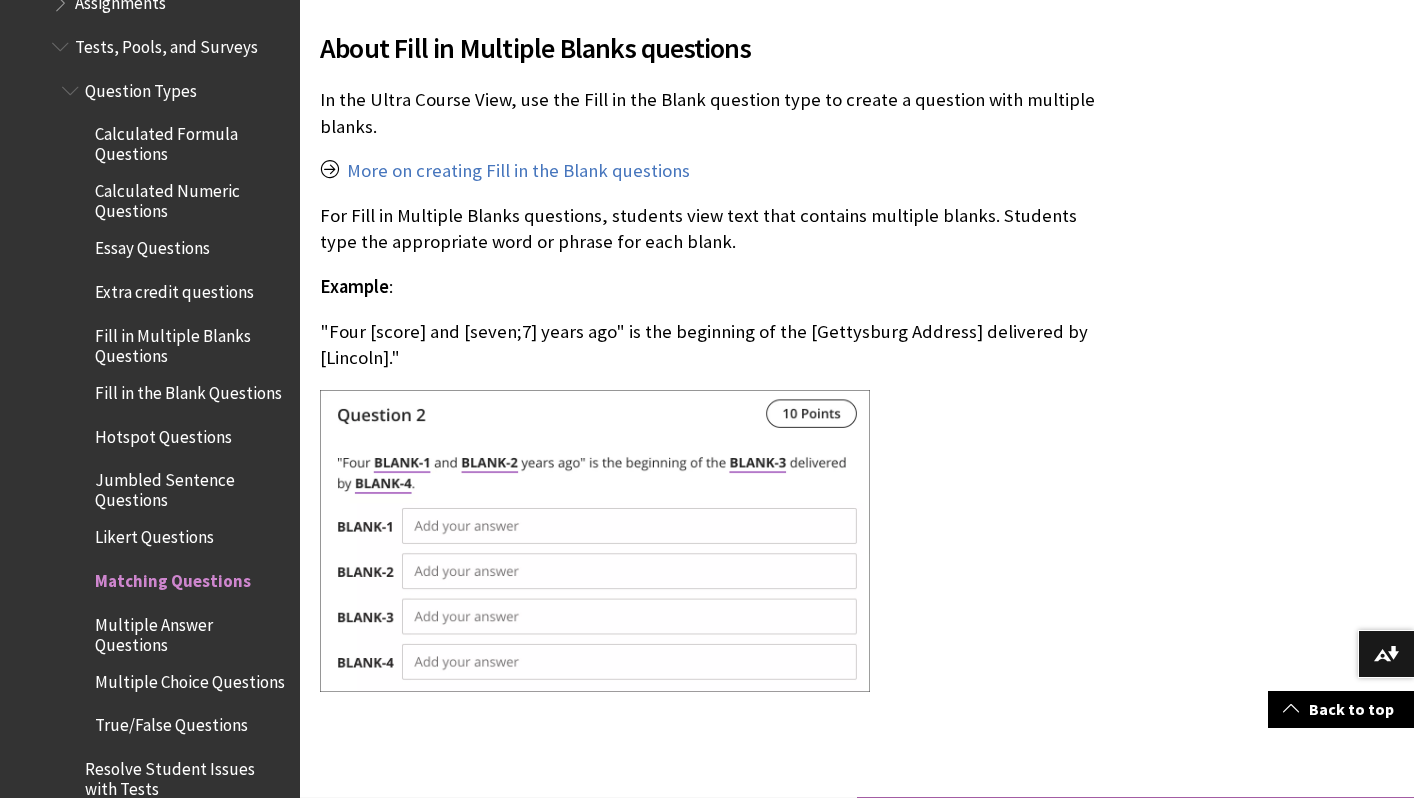 scroll, scrollTop: 686, scrollLeft: 0, axis: vertical 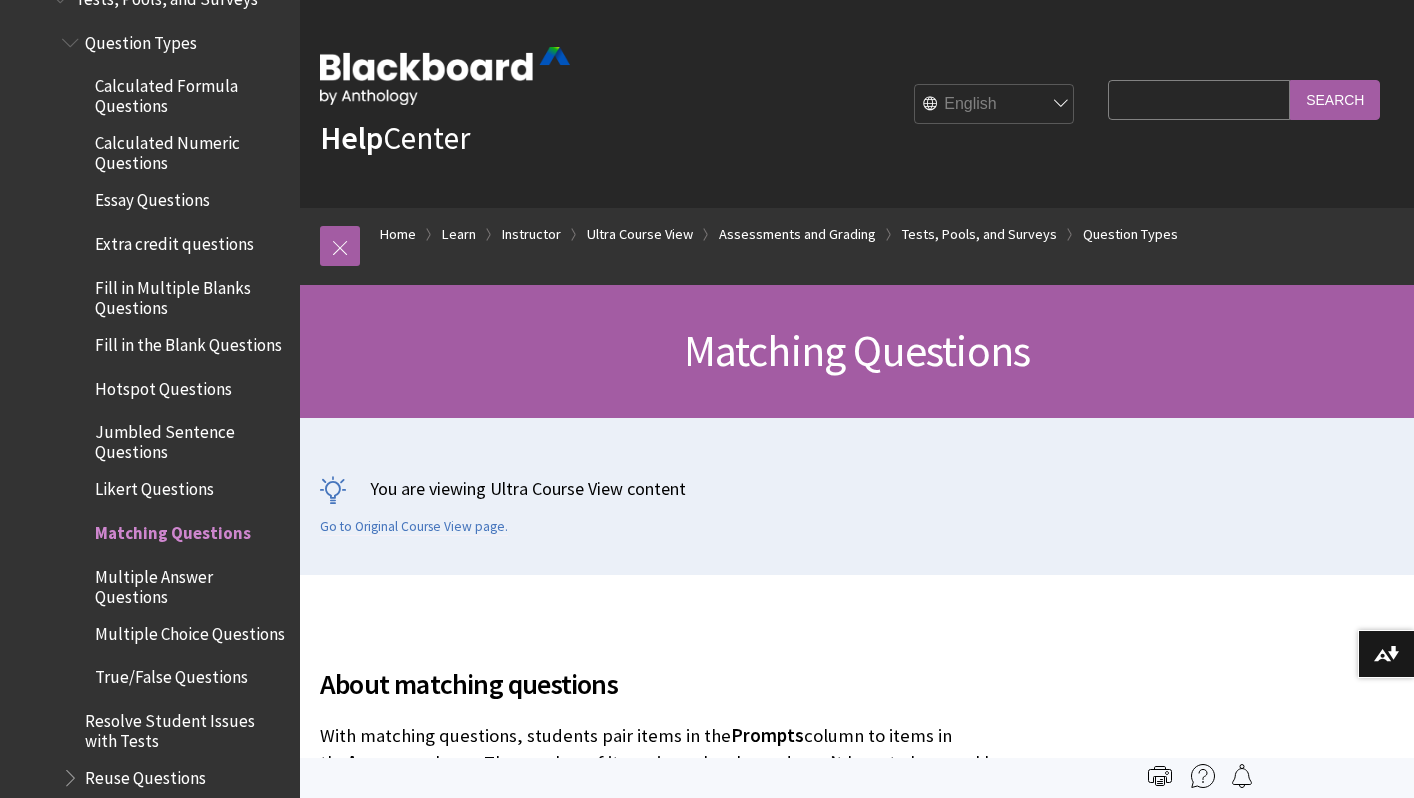 click on "Likert Questions" at bounding box center [154, 486] 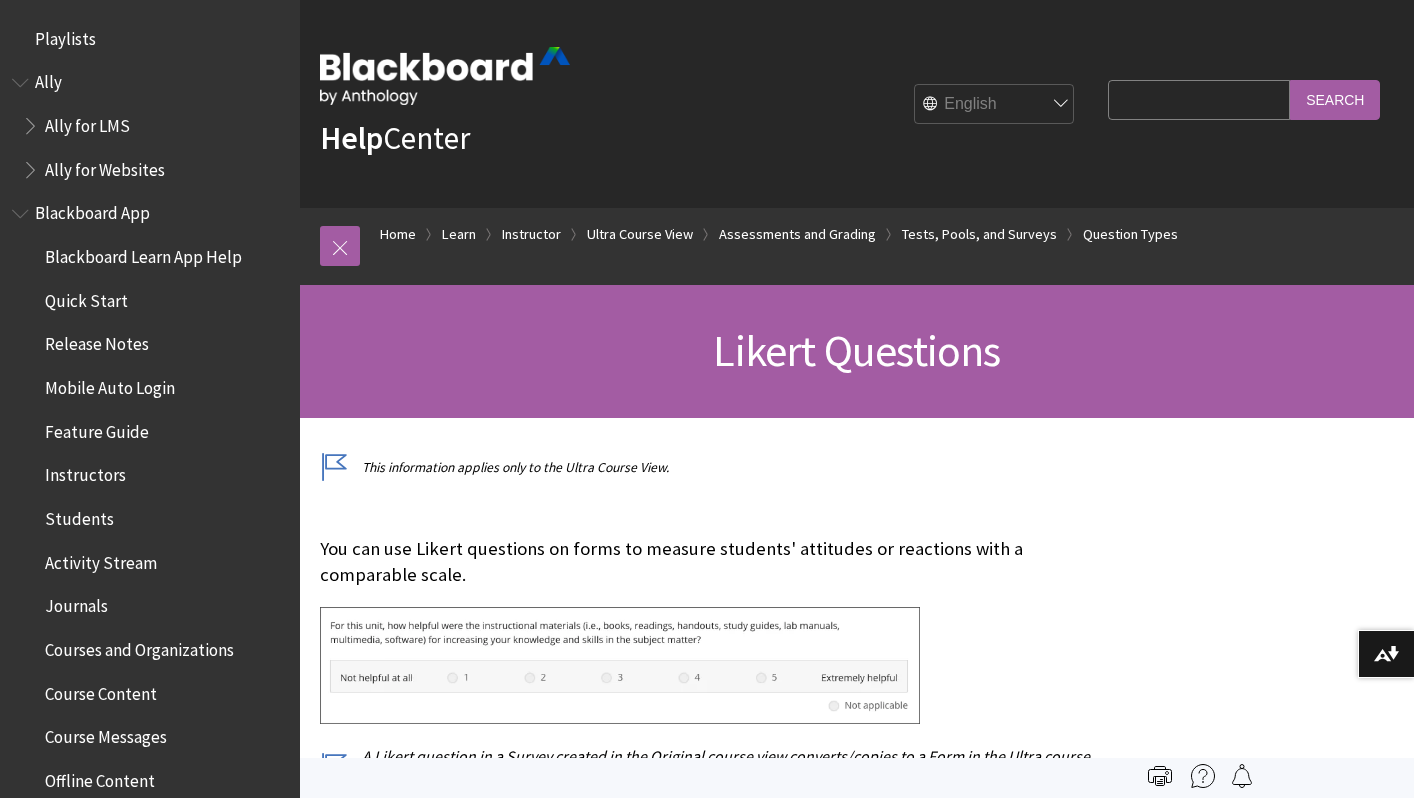 scroll, scrollTop: 0, scrollLeft: 0, axis: both 